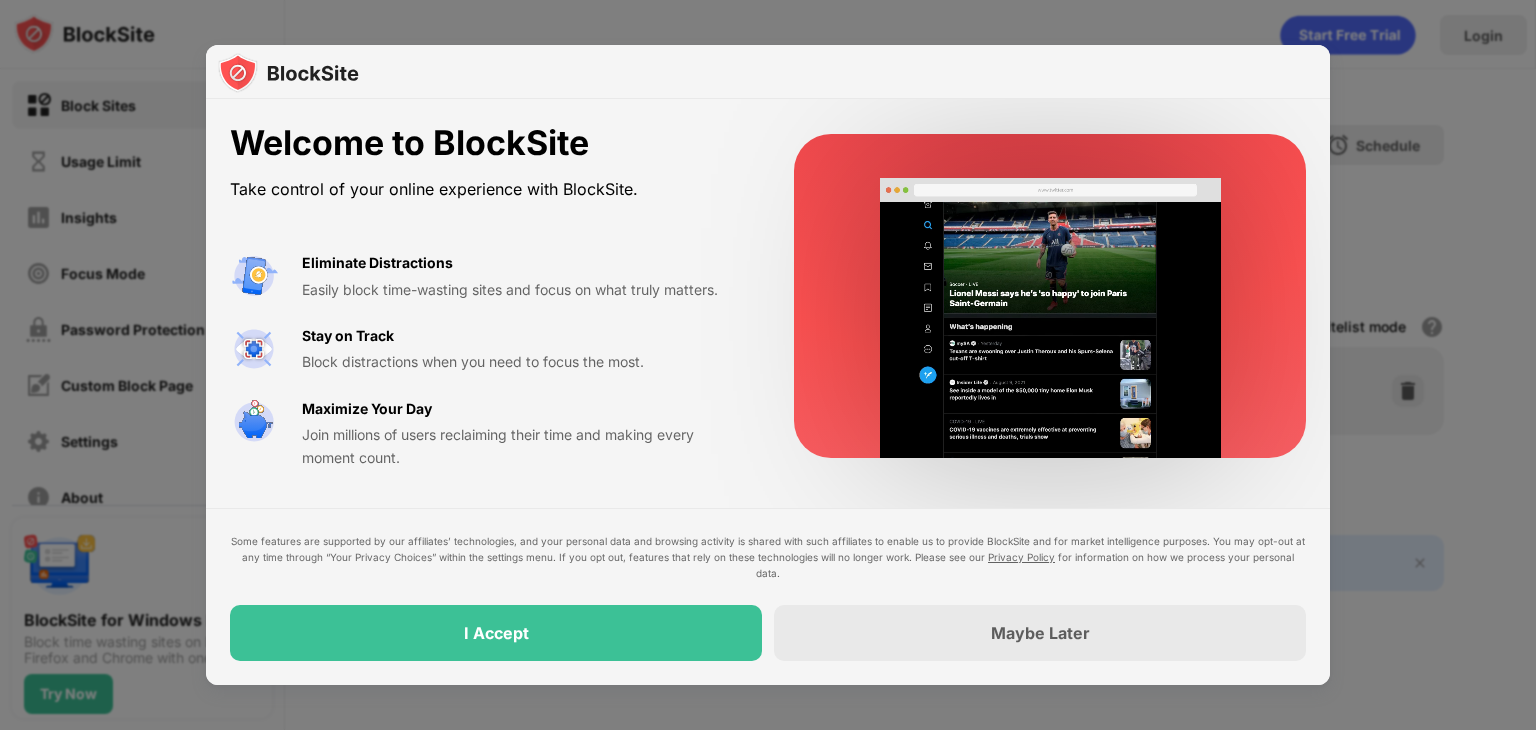 scroll, scrollTop: 0, scrollLeft: 0, axis: both 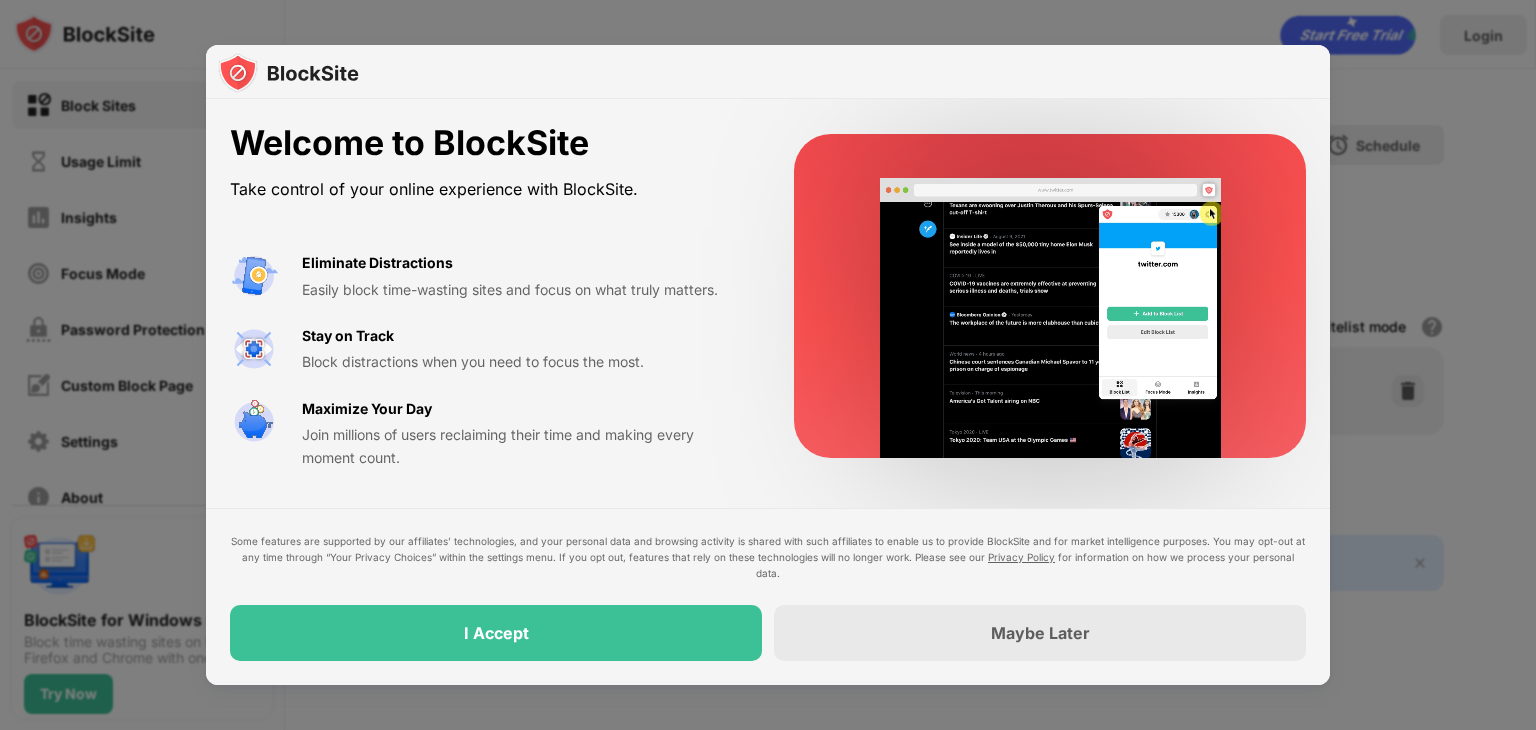 click on "Welcome to BlockSite Take control of your online experience with BlockSite. Eliminate Distractions Easily block time-wasting sites and focus on what truly matters. Stay on Track Block distractions when you need to focus the most. Maximize Your Day Join millions of users reclaiming their time and making every moment count." at bounding box center (768, 296) 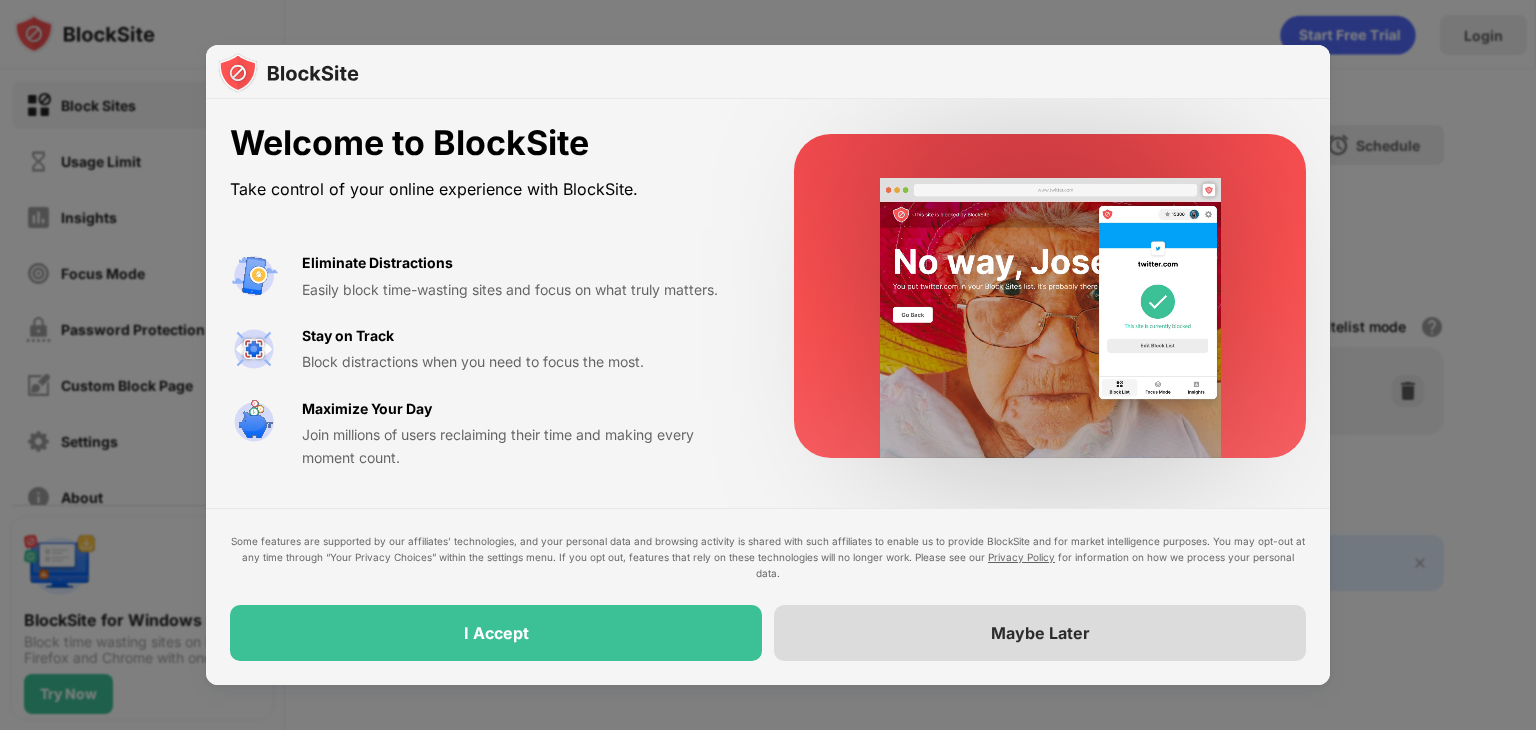 click on "Maybe Later" at bounding box center (1040, 633) 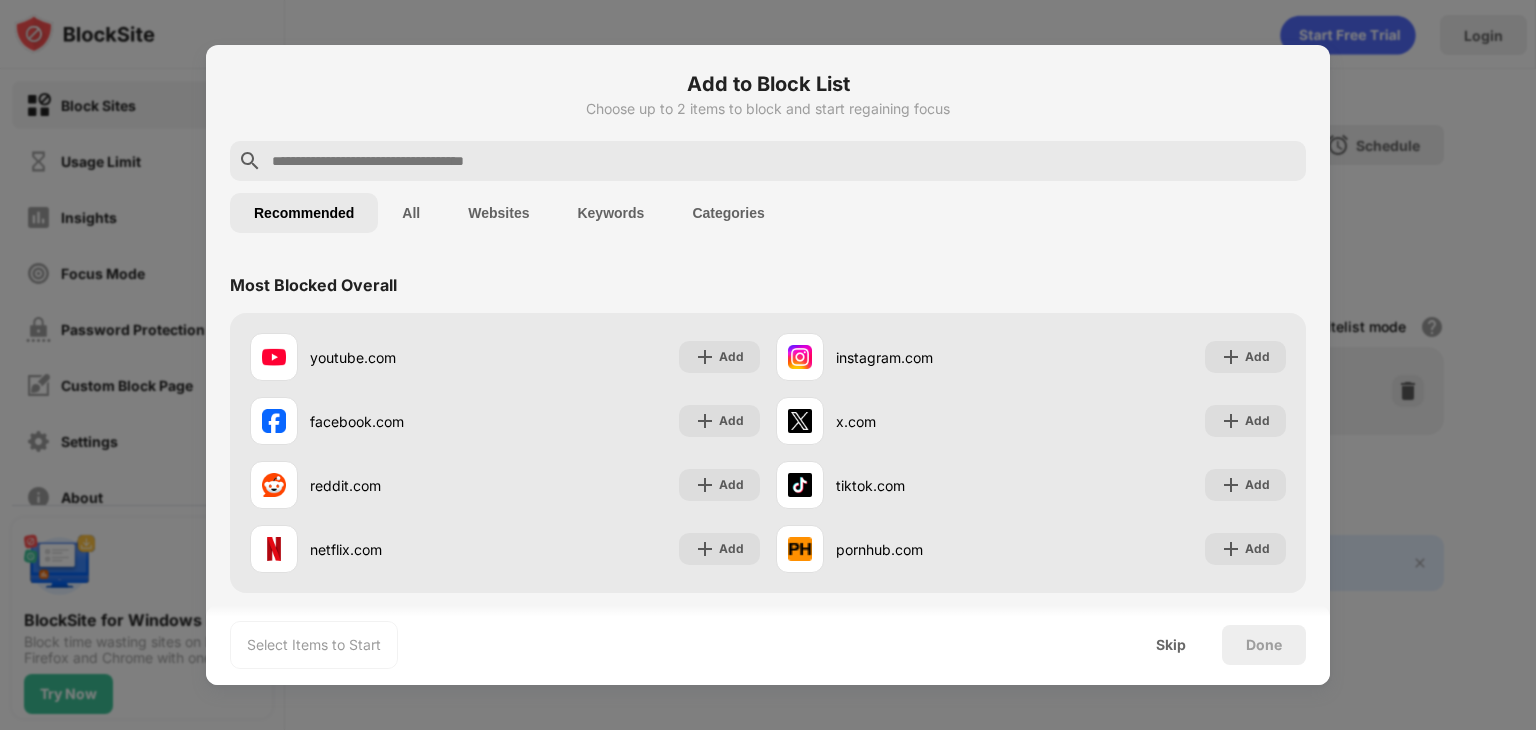 click at bounding box center [784, 161] 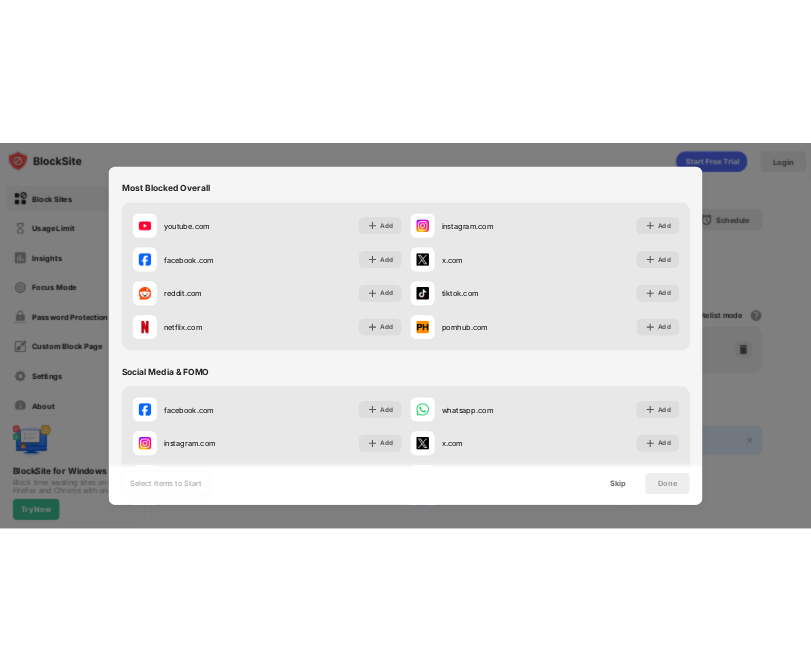 scroll, scrollTop: 0, scrollLeft: 0, axis: both 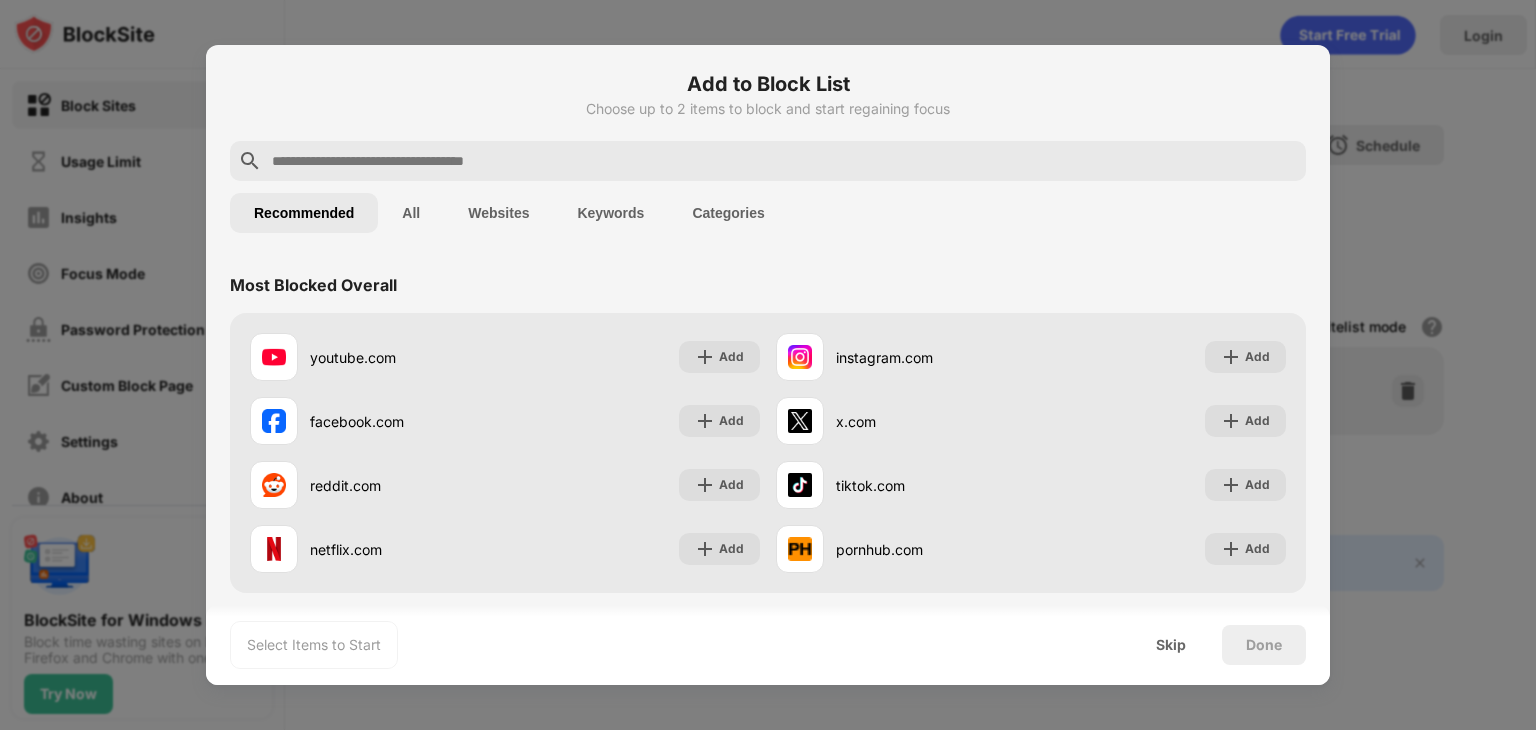 click at bounding box center (784, 161) 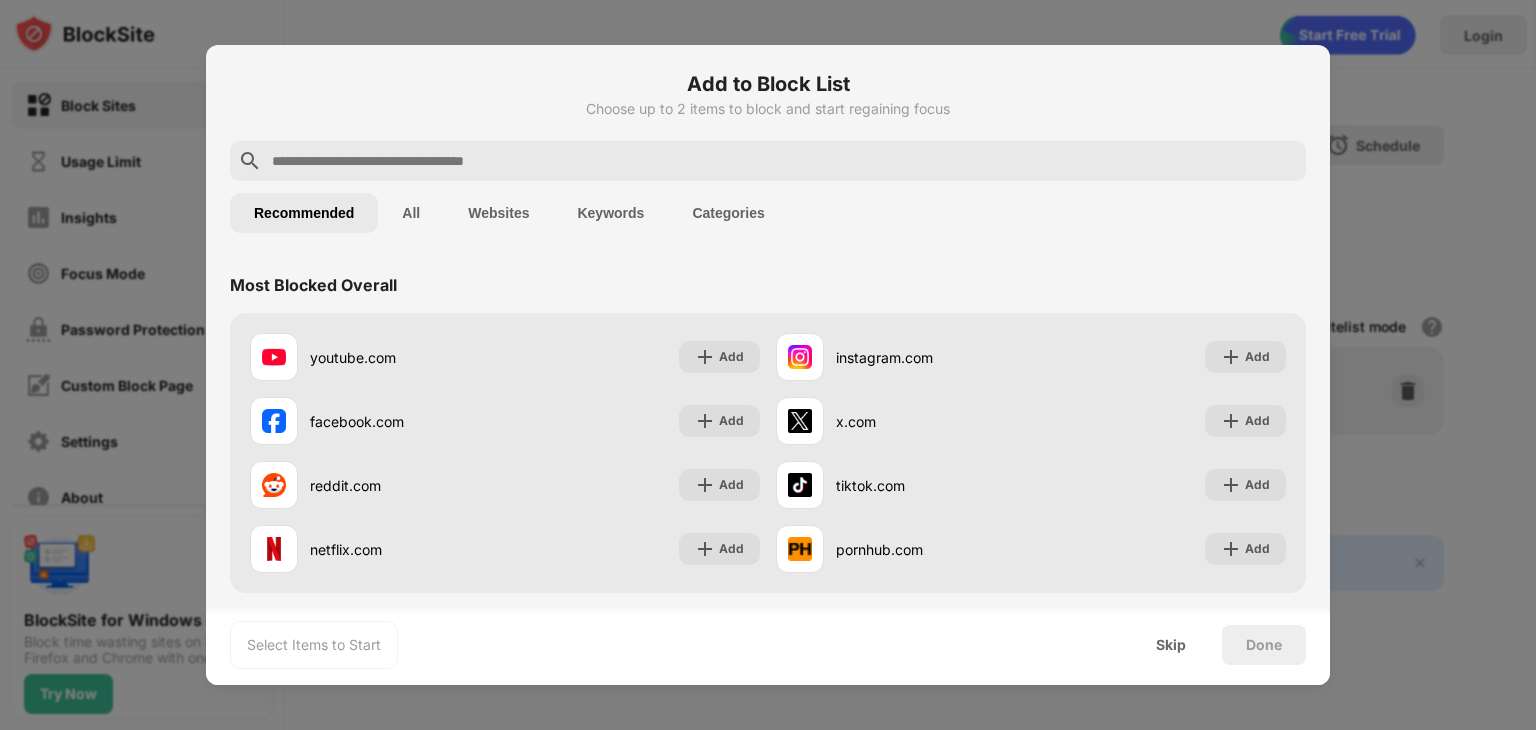 paste on "**********" 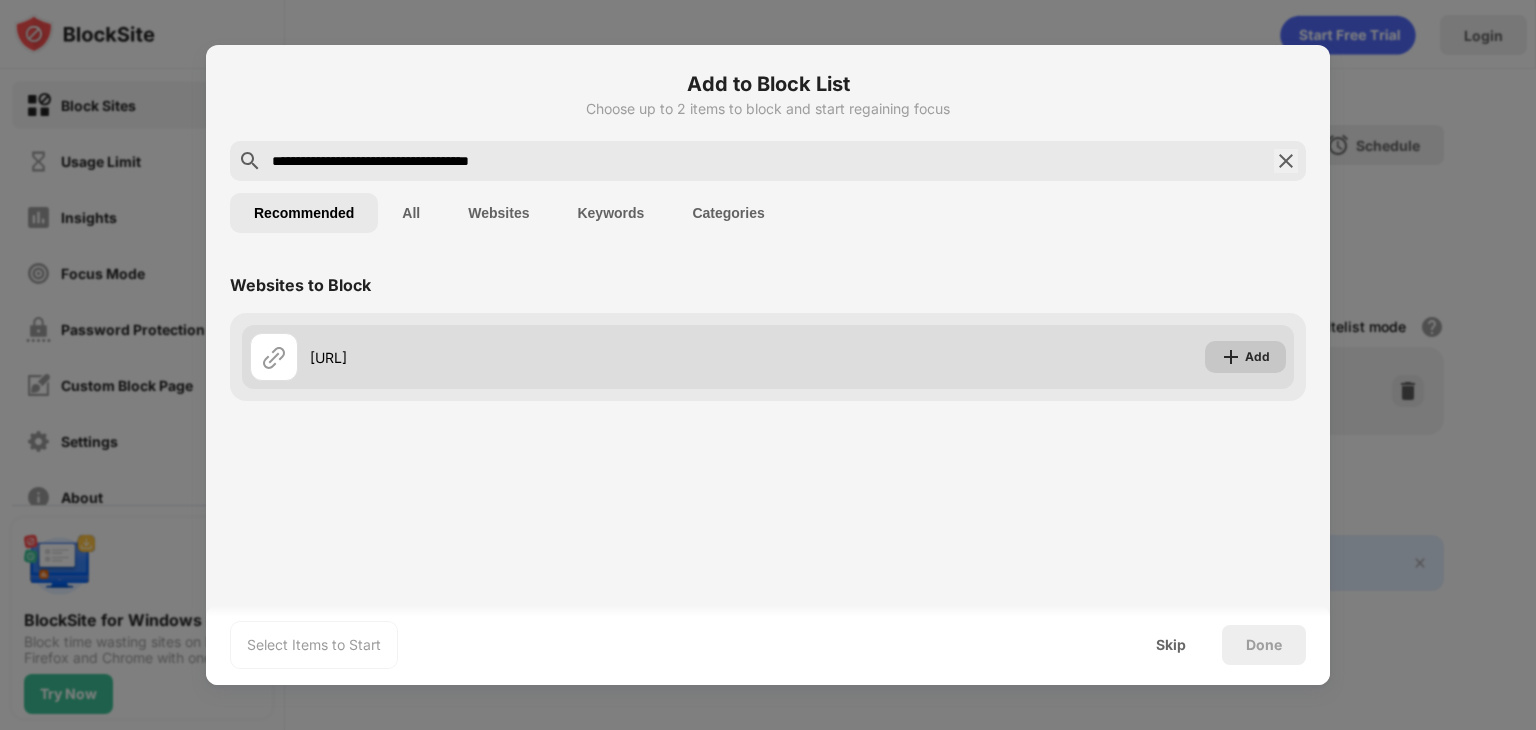 type on "**********" 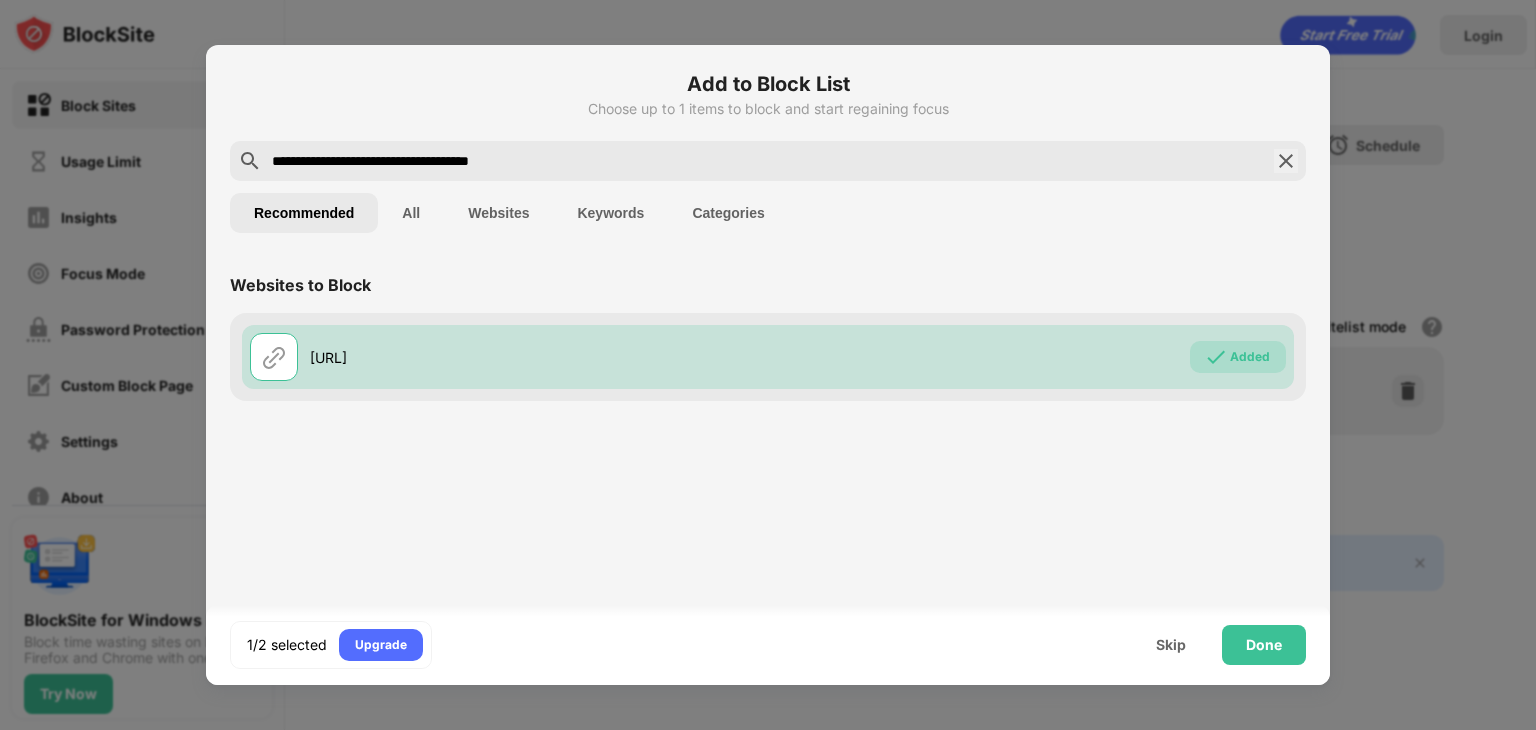 click on "Websites to Block omoneyandfarto.com/R2FabVUmAzcZ Added" at bounding box center [768, 427] 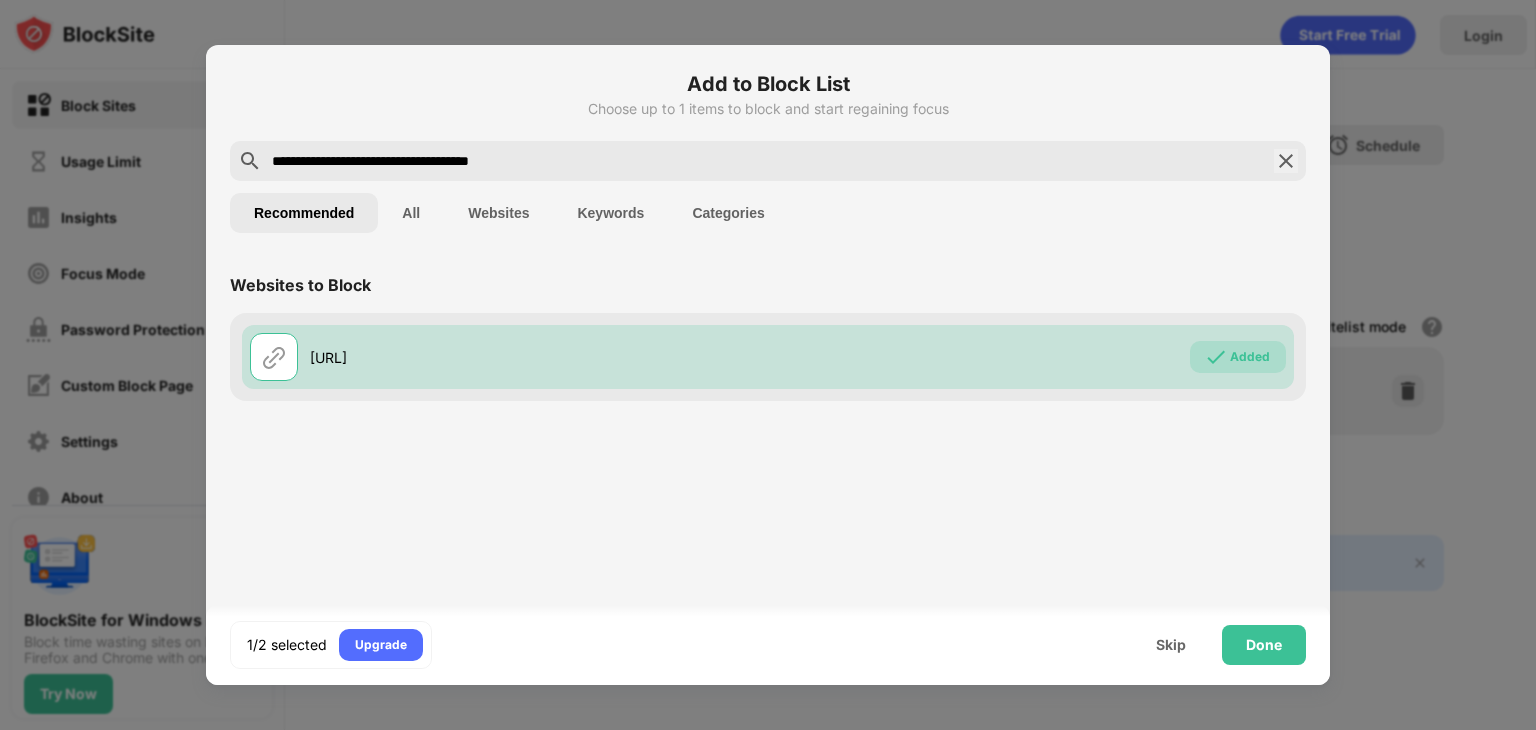 drag, startPoint x: 621, startPoint y: 159, endPoint x: 210, endPoint y: 157, distance: 411.00485 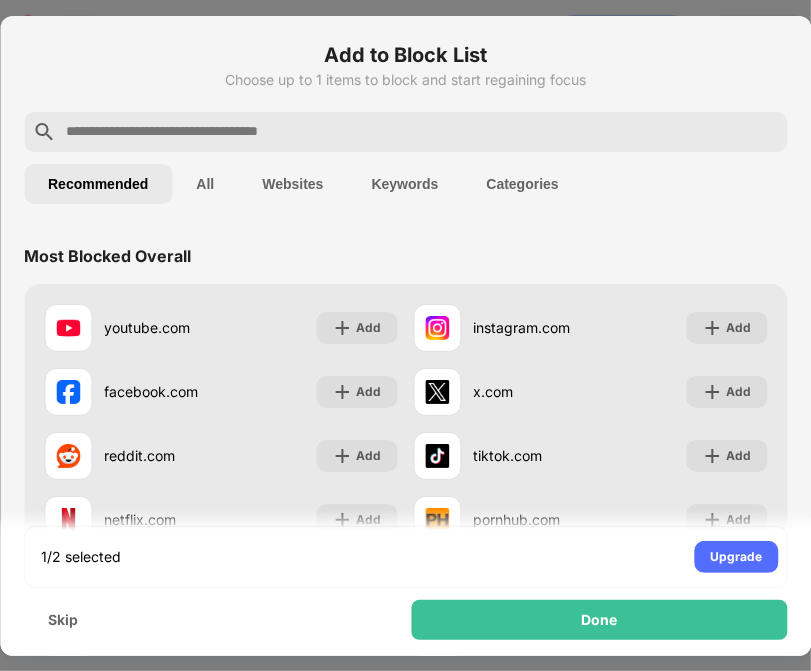 click on "Recommended All Websites Keywords Categories" at bounding box center [405, 184] 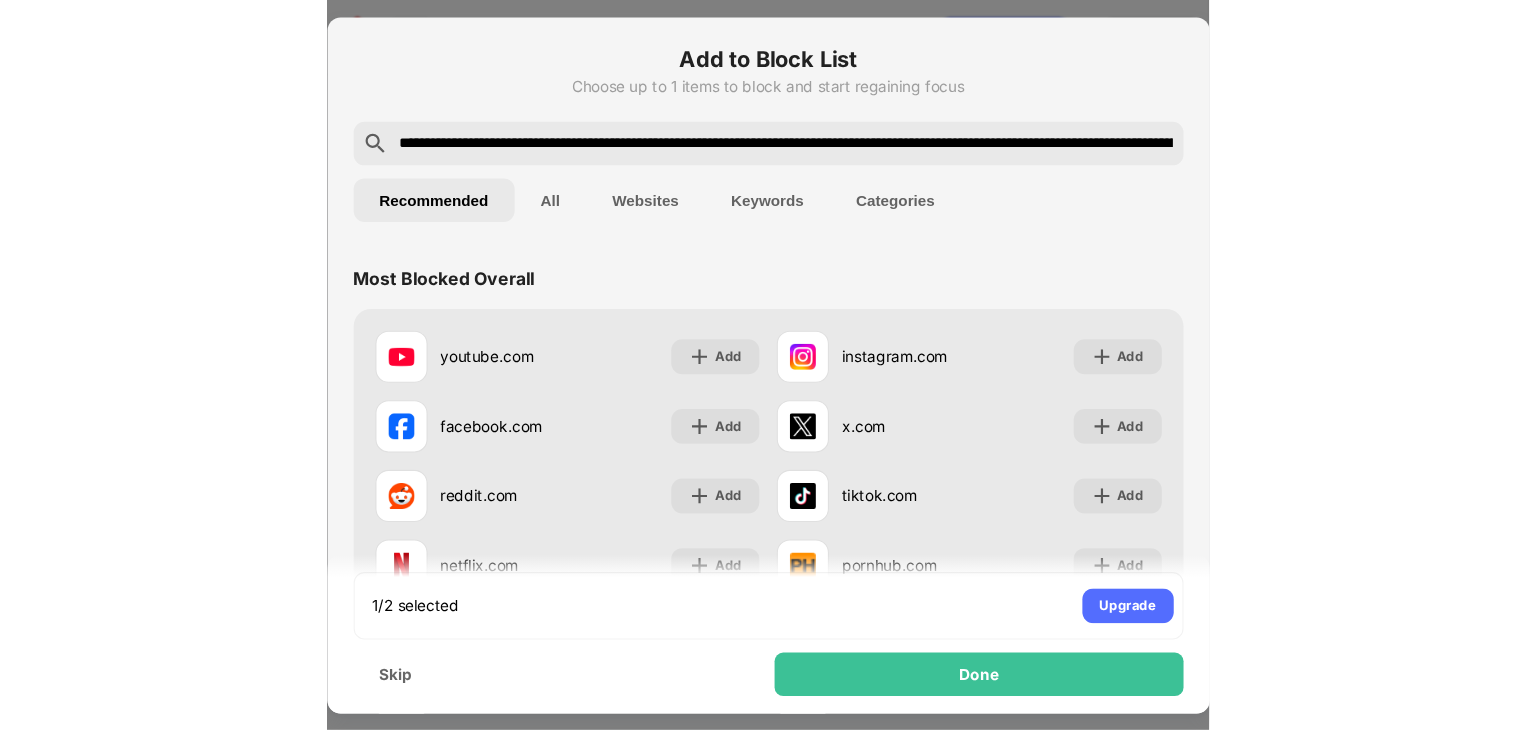 scroll, scrollTop: 0, scrollLeft: 4321, axis: horizontal 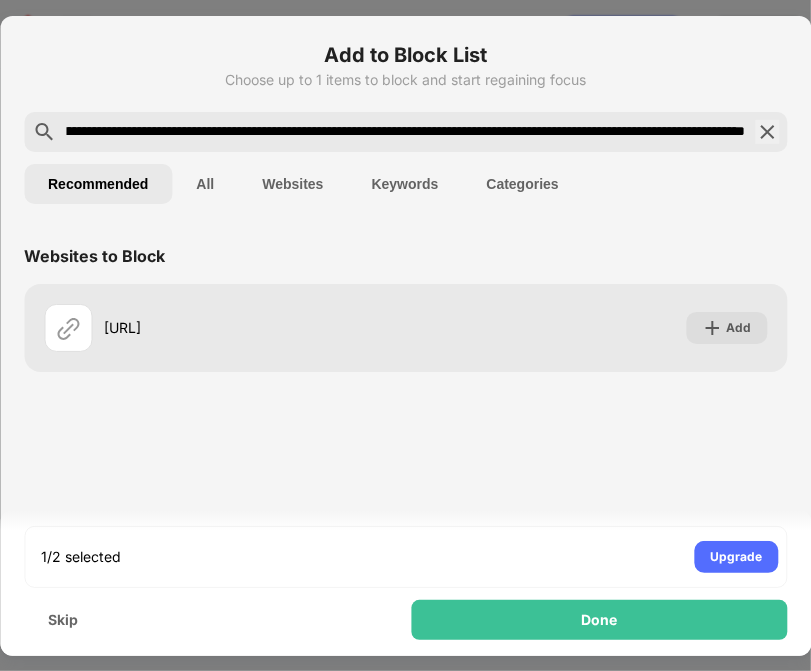 type on "**********" 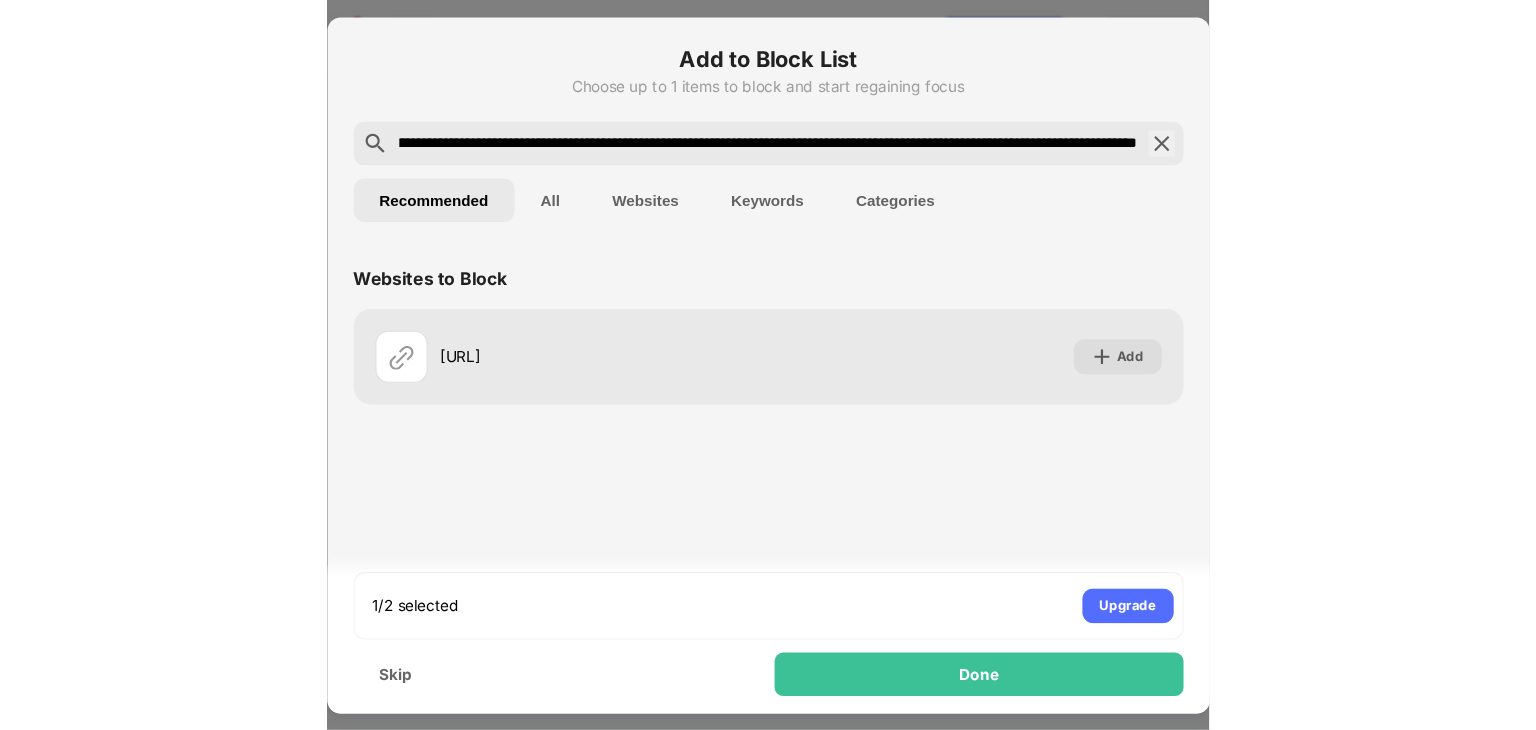 scroll, scrollTop: 0, scrollLeft: 0, axis: both 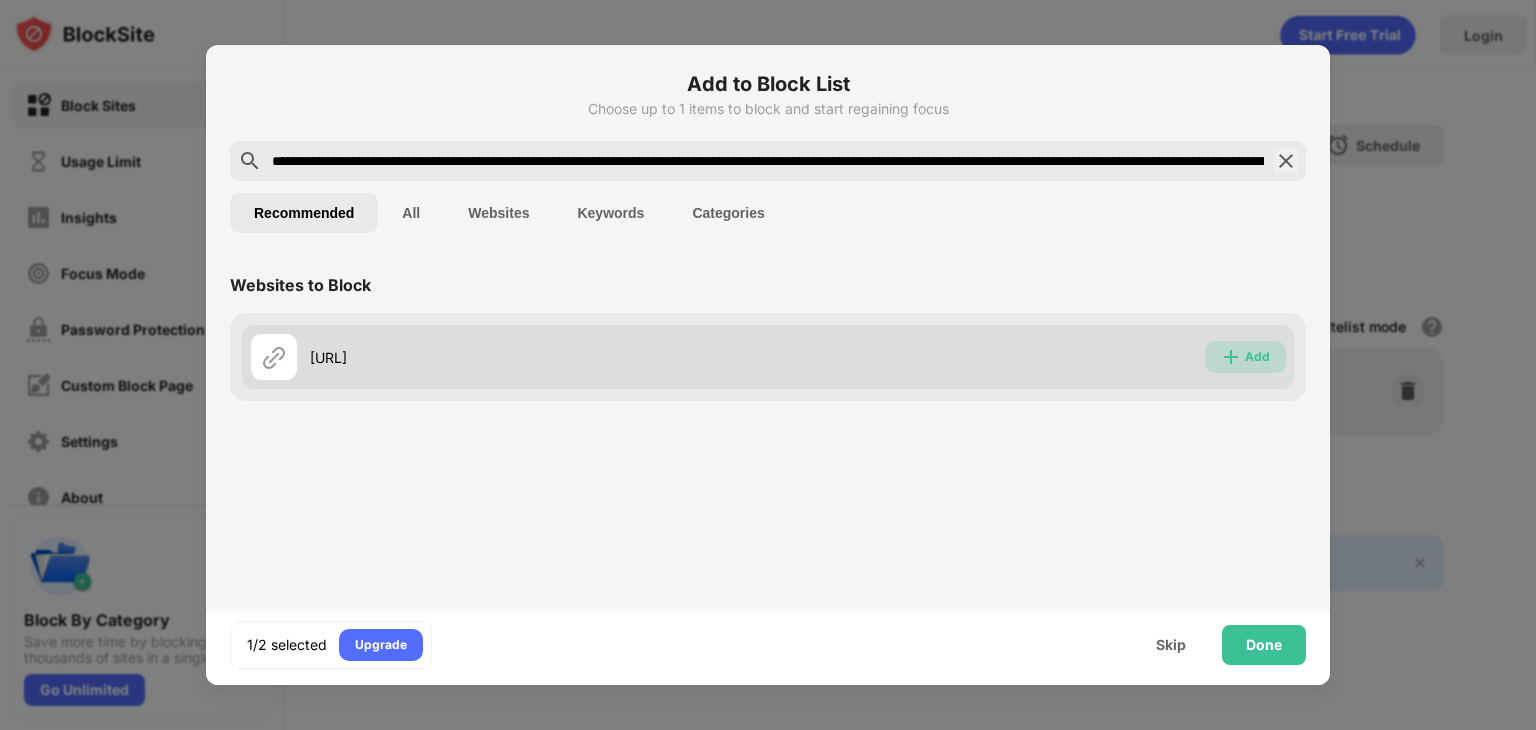 click on "Add" at bounding box center (1257, 357) 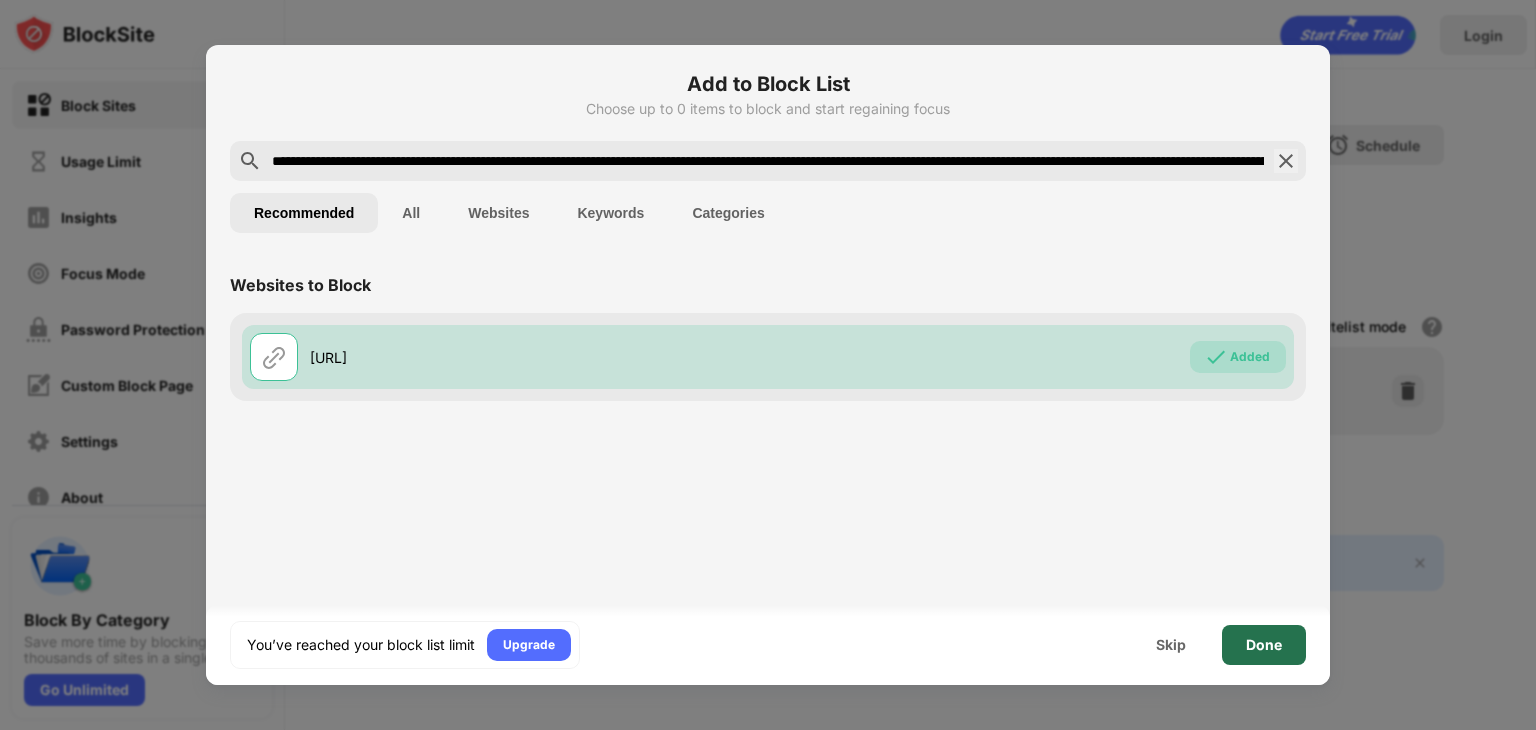 click on "Done" at bounding box center (1264, 645) 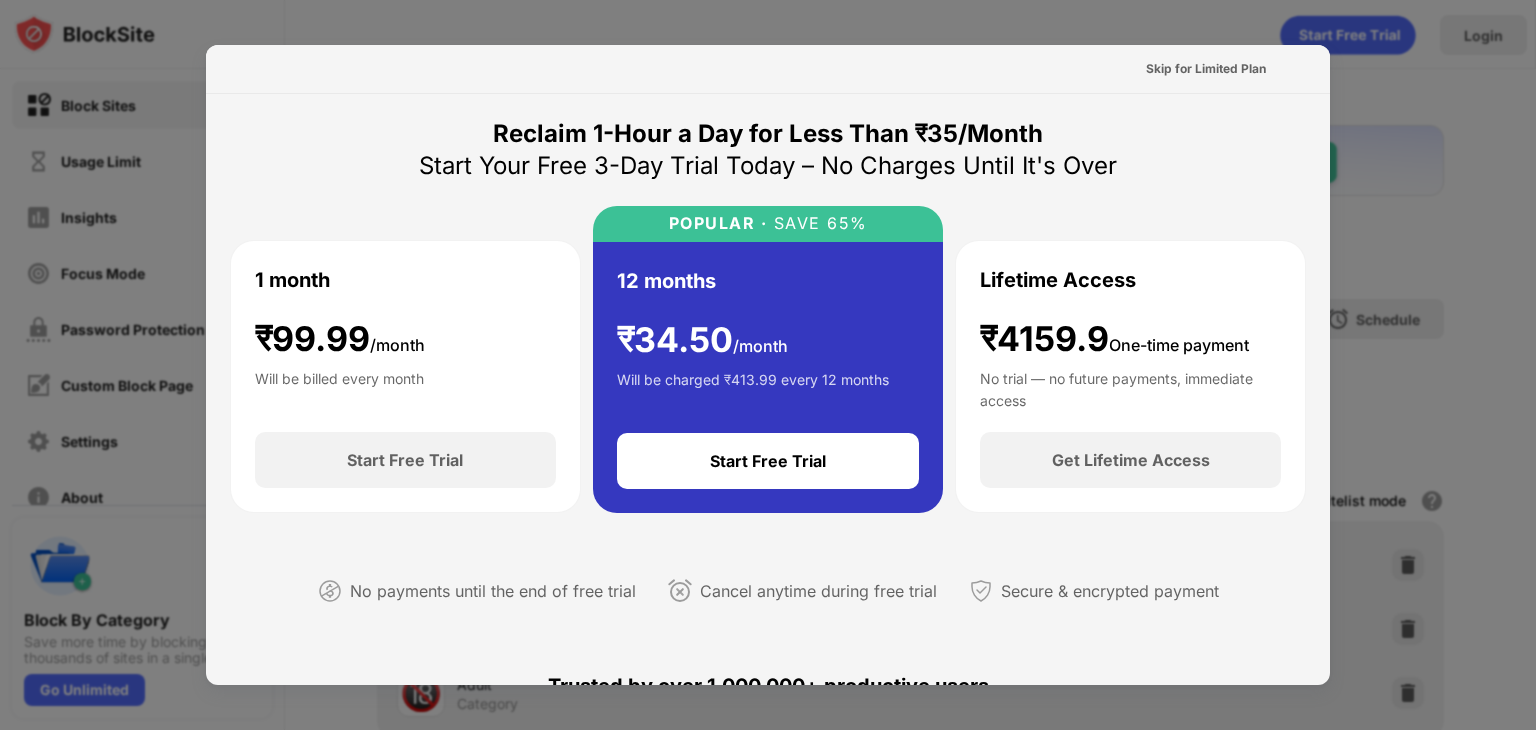 scroll, scrollTop: 0, scrollLeft: 0, axis: both 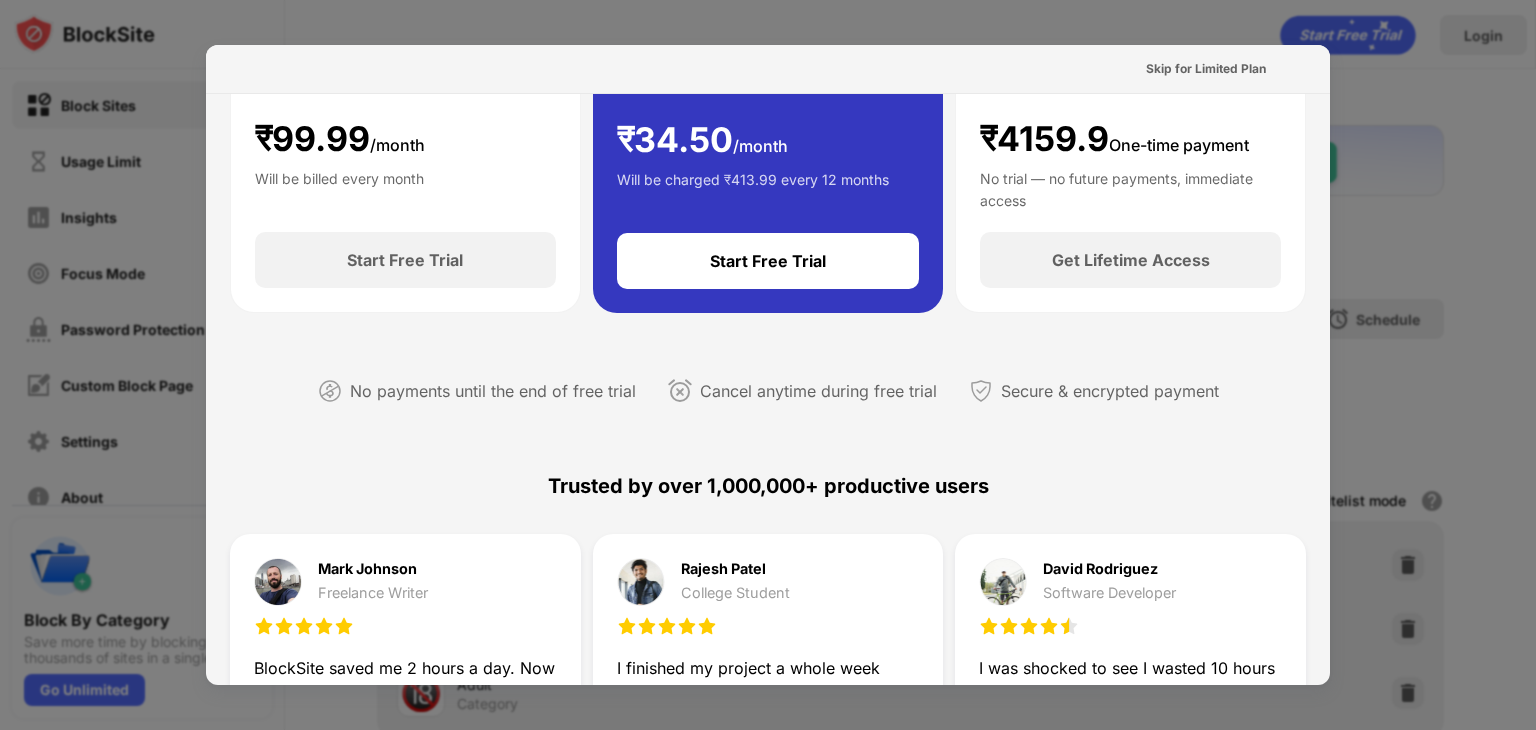 click at bounding box center [768, 365] 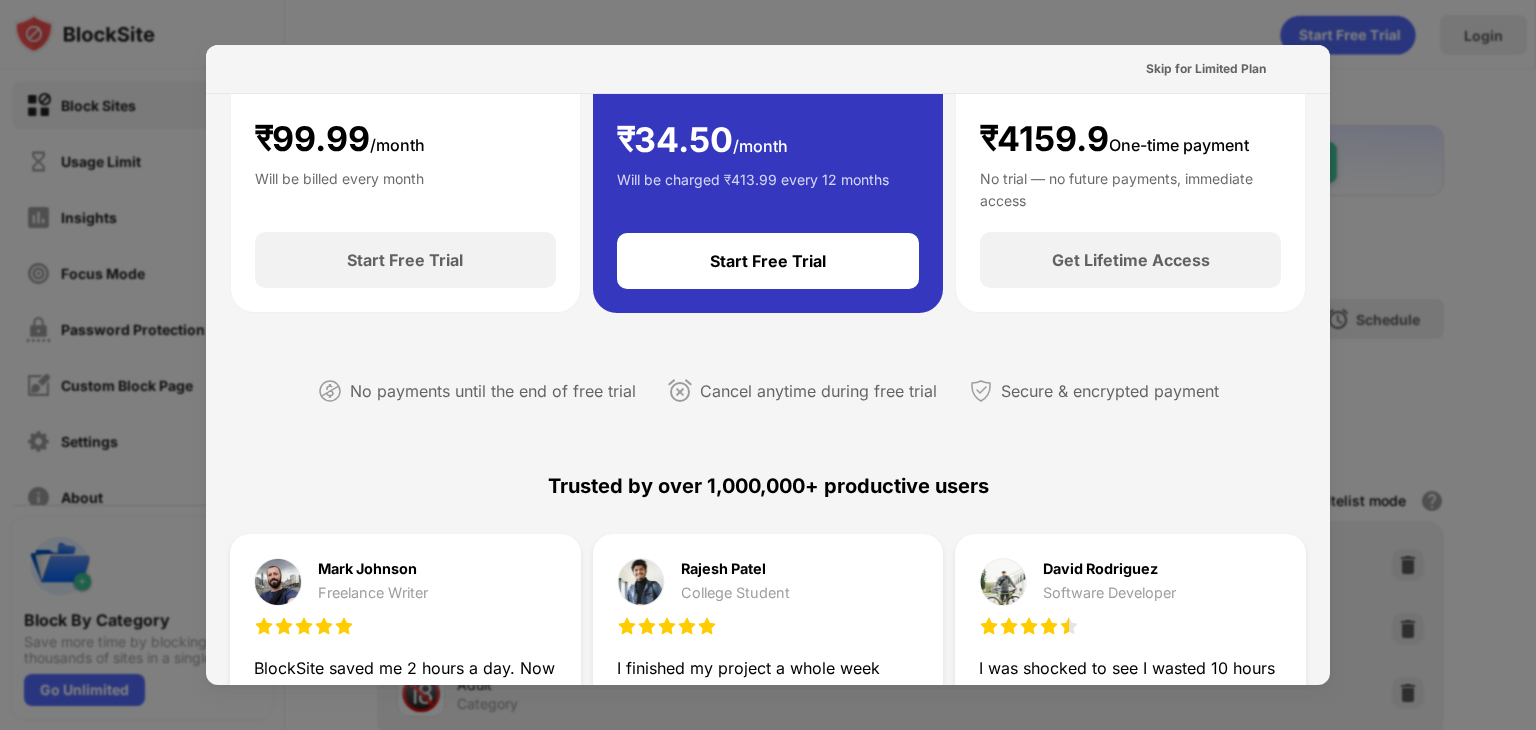 click at bounding box center (768, 365) 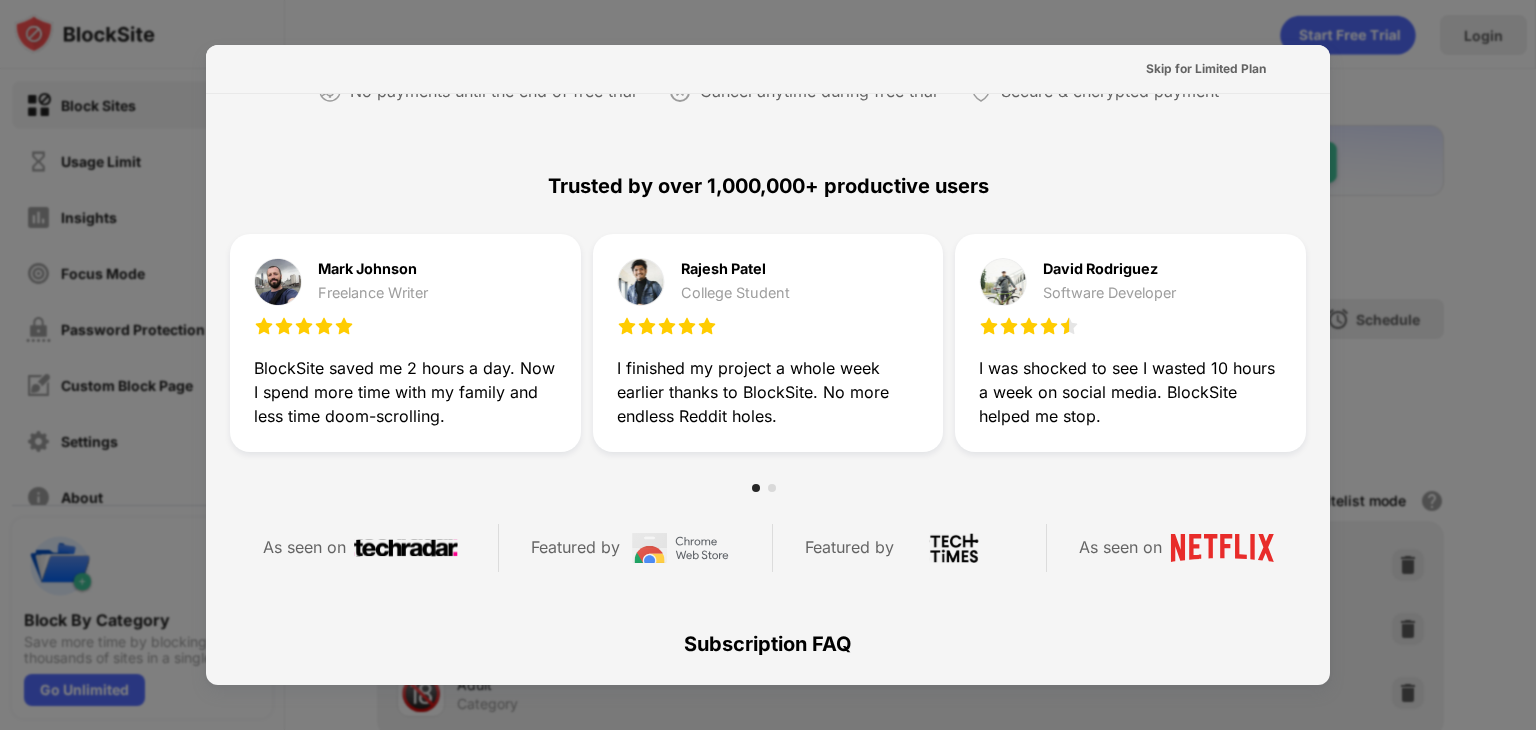 scroll, scrollTop: 975, scrollLeft: 0, axis: vertical 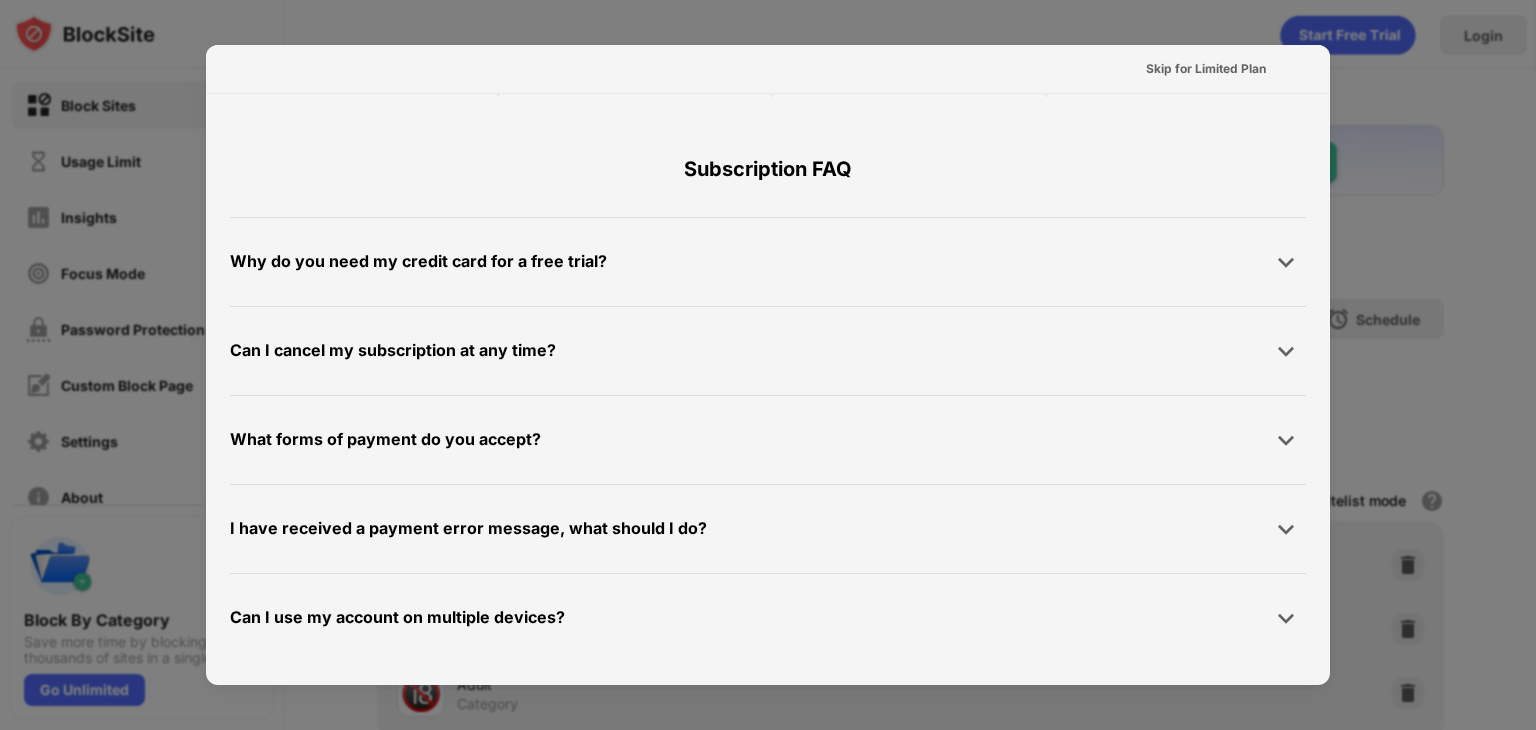 click at bounding box center (768, 365) 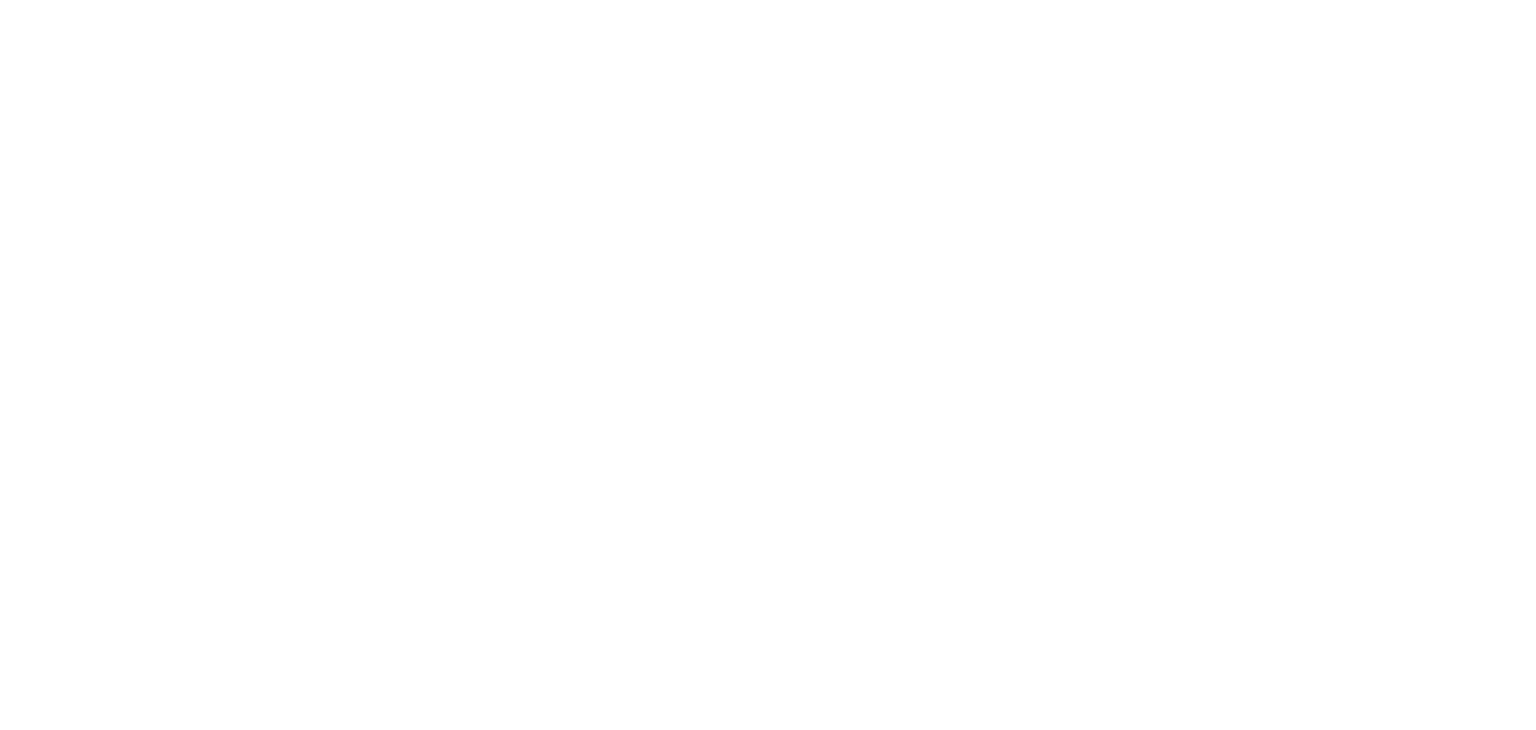 scroll, scrollTop: 0, scrollLeft: 0, axis: both 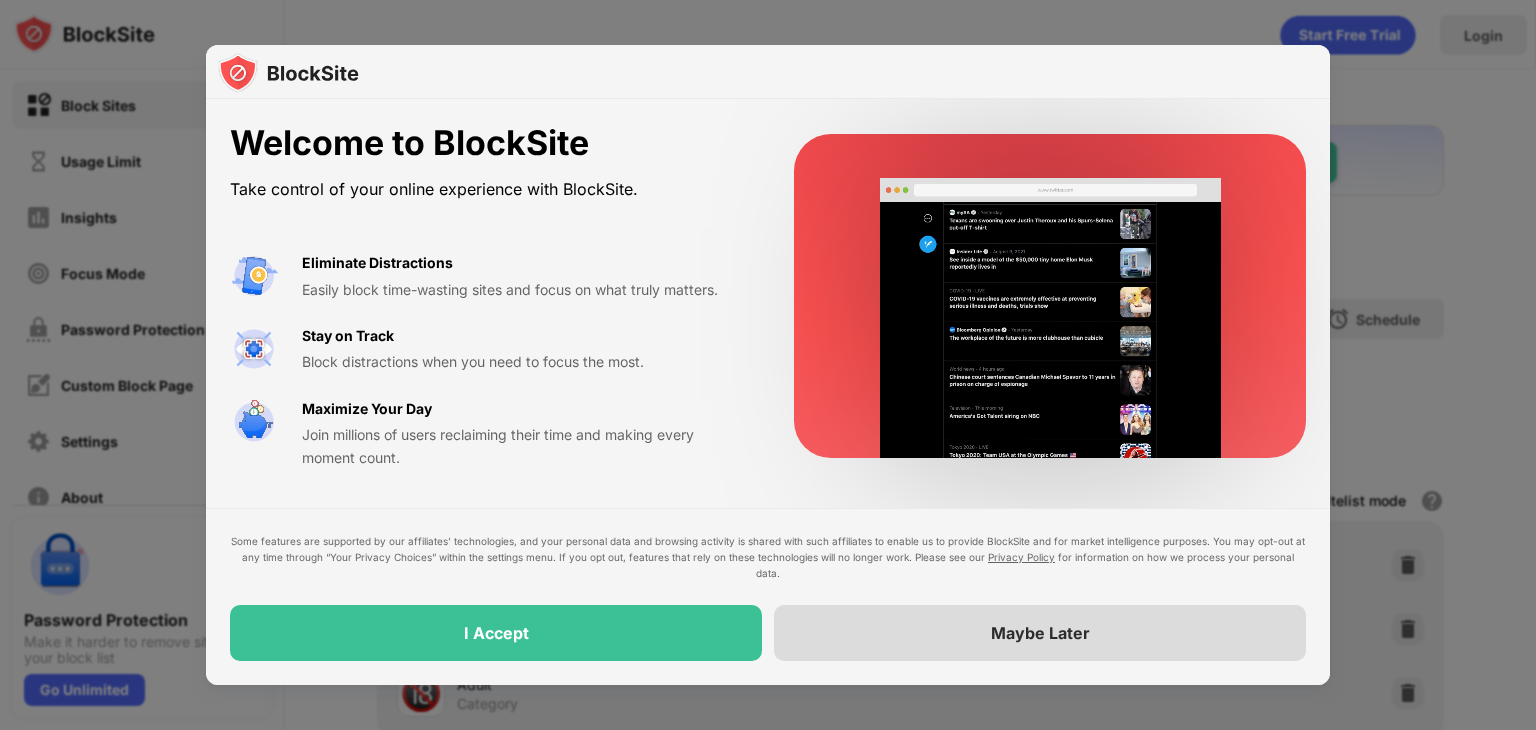 click on "Maybe Later" at bounding box center [1040, 633] 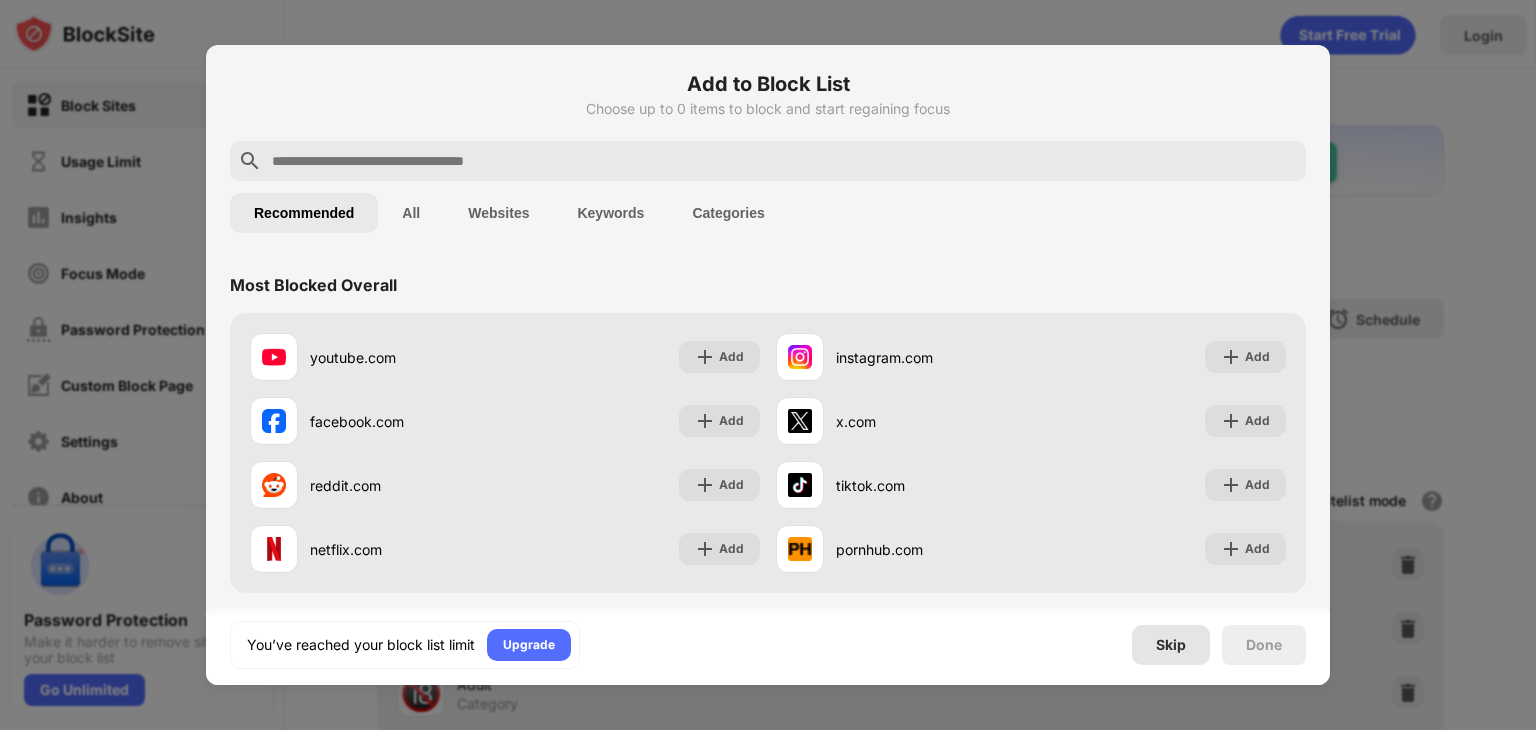 click on "Skip" at bounding box center [1171, 645] 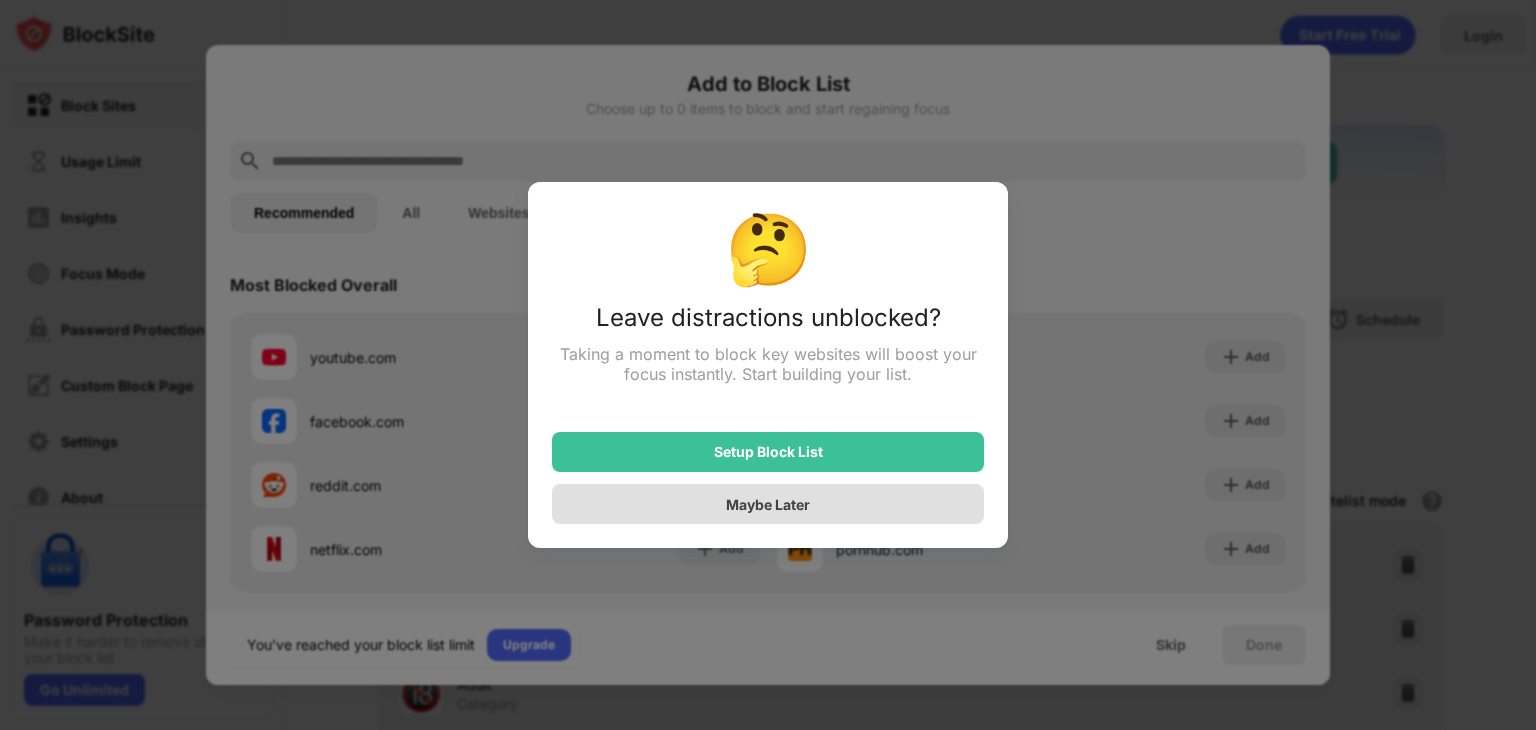 click on "Maybe Later" at bounding box center (768, 504) 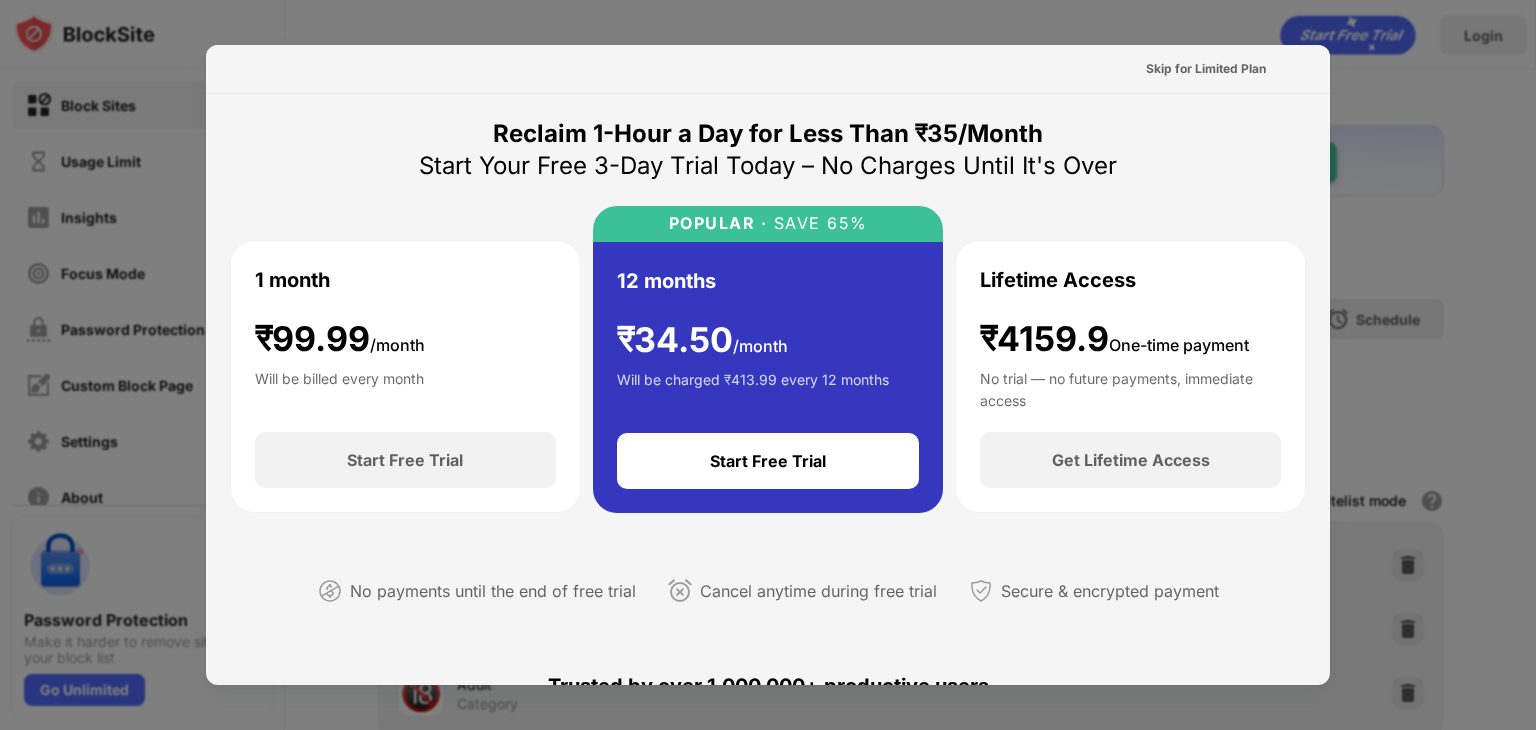 click at bounding box center (768, 365) 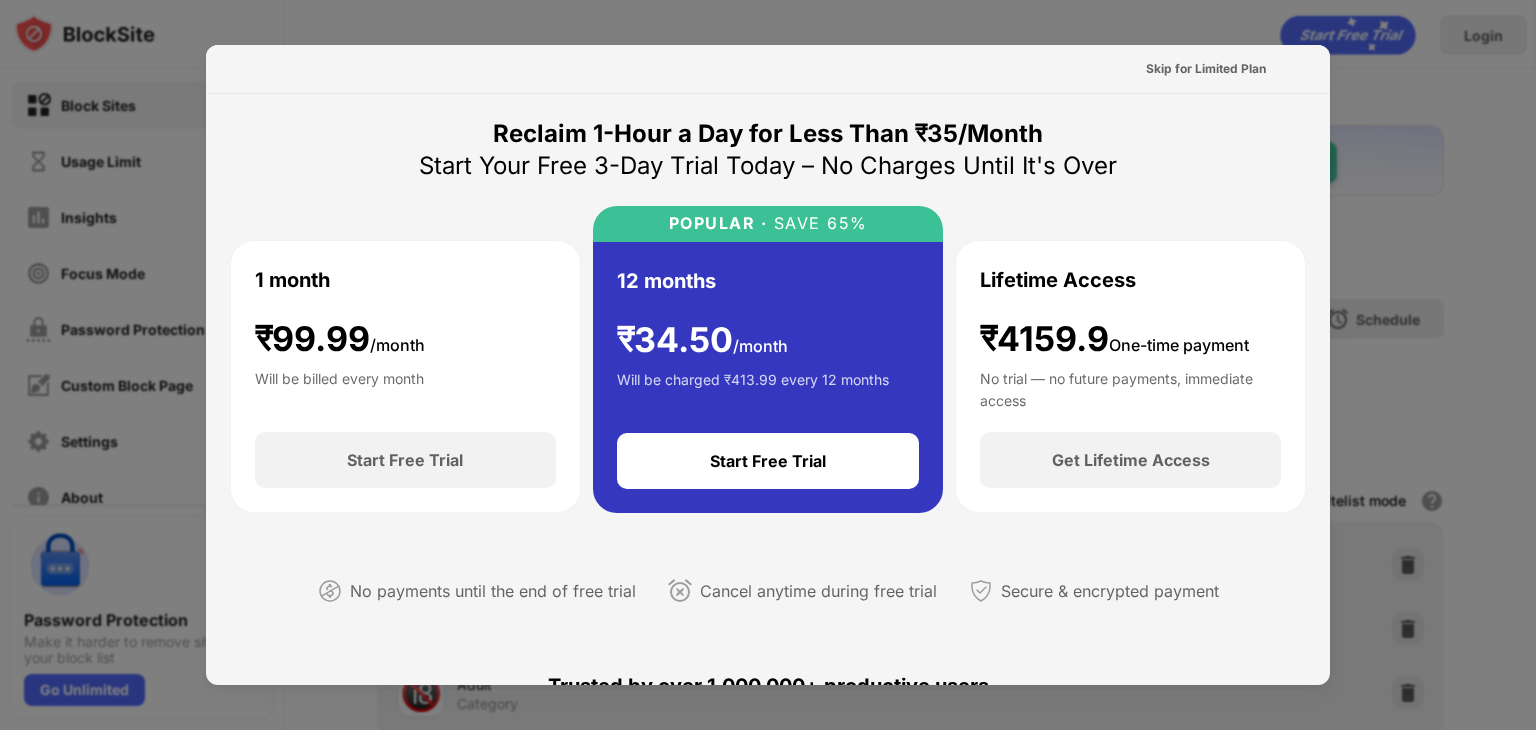 click at bounding box center (768, 365) 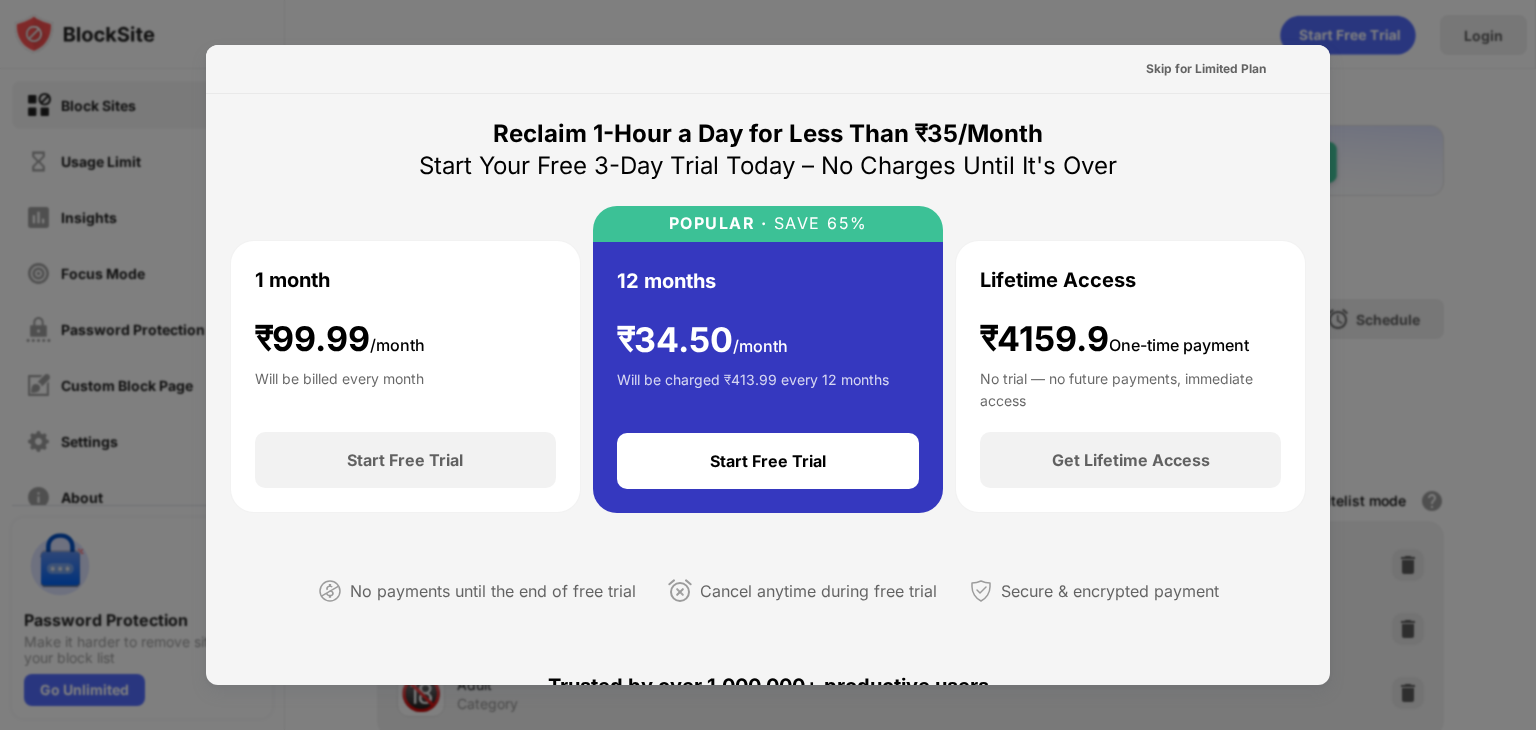drag, startPoint x: 1452, startPoint y: 46, endPoint x: 1439, endPoint y: 25, distance: 24.698177 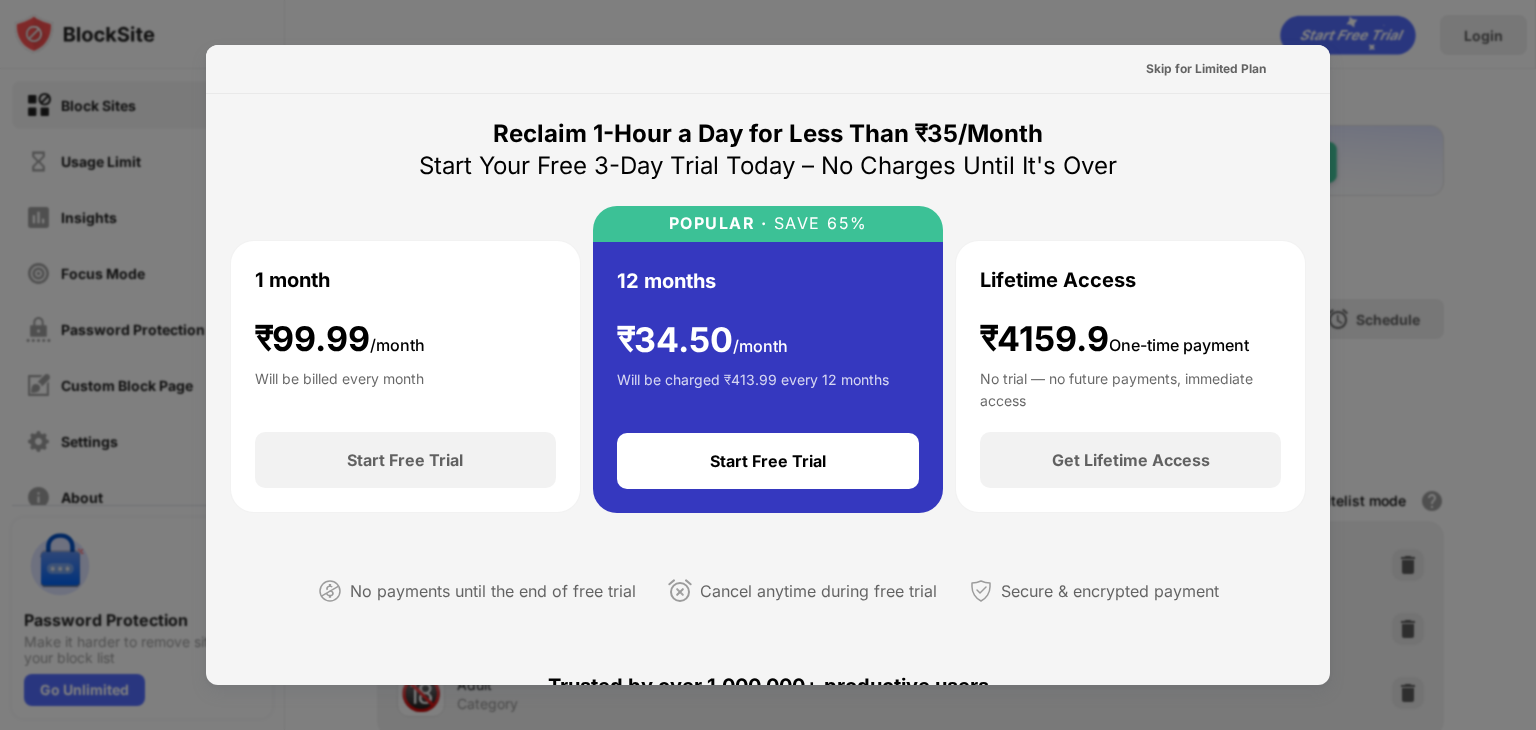 drag, startPoint x: 768, startPoint y: 119, endPoint x: 1116, endPoint y: 163, distance: 350.77057 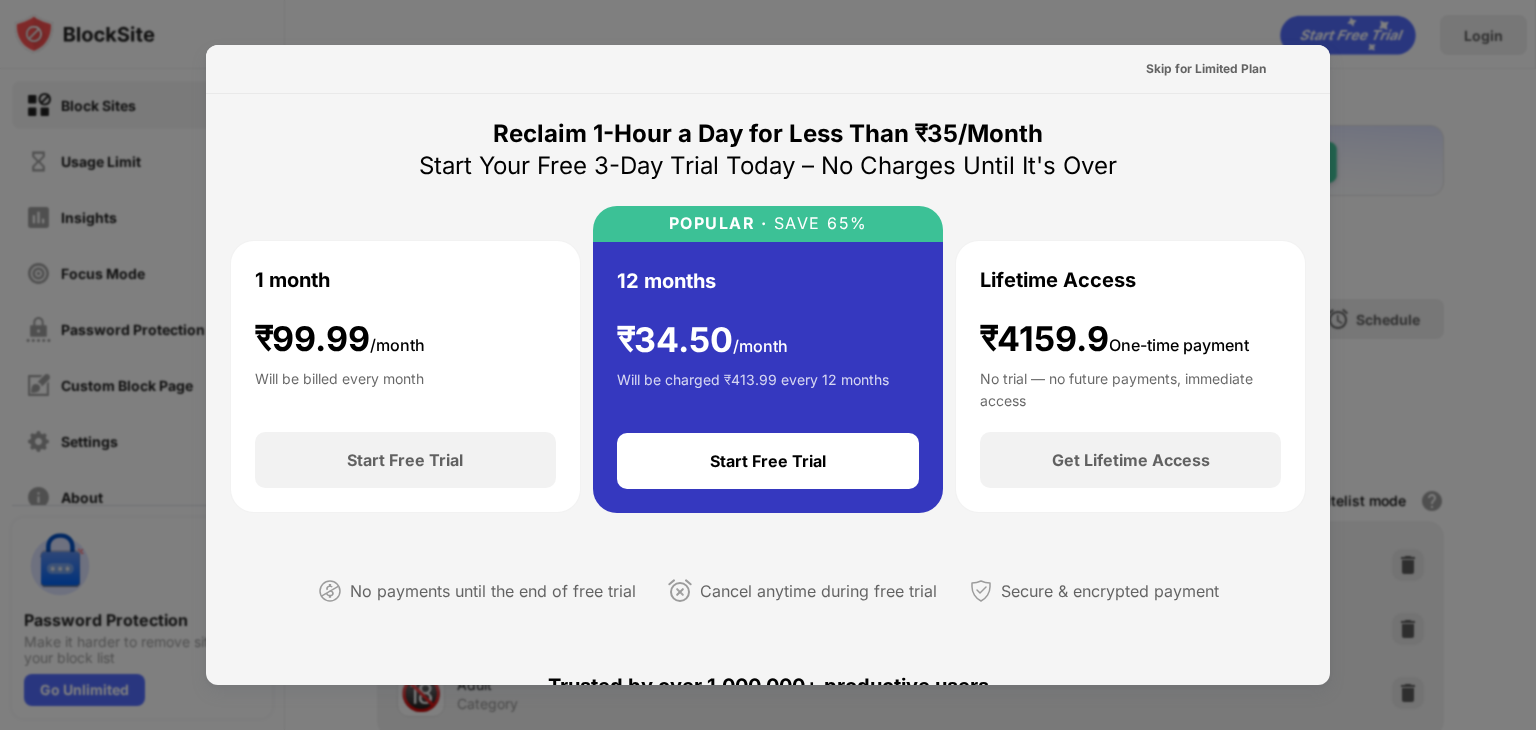 click on "Reclaim 1-Hour a Day for Less Than ₹35/Month Start Your Free 3-Day Trial Today – No Charges Until It's Over 1 month ₹ 99.99  /month Will be billed every month Start Free Trial POPULAR ·   SAVE 65% 12 months ₹ 34.50  /month Will be charged ₹413.99 every 12 months Start Free Trial Lifetime Access ₹4159.9  One-time payment No trial — no future payments, immediate access Get Lifetime Access No payments until the end of free trial Cancel anytime during free trial Secure & encrypted payment" at bounding box center [768, 378] 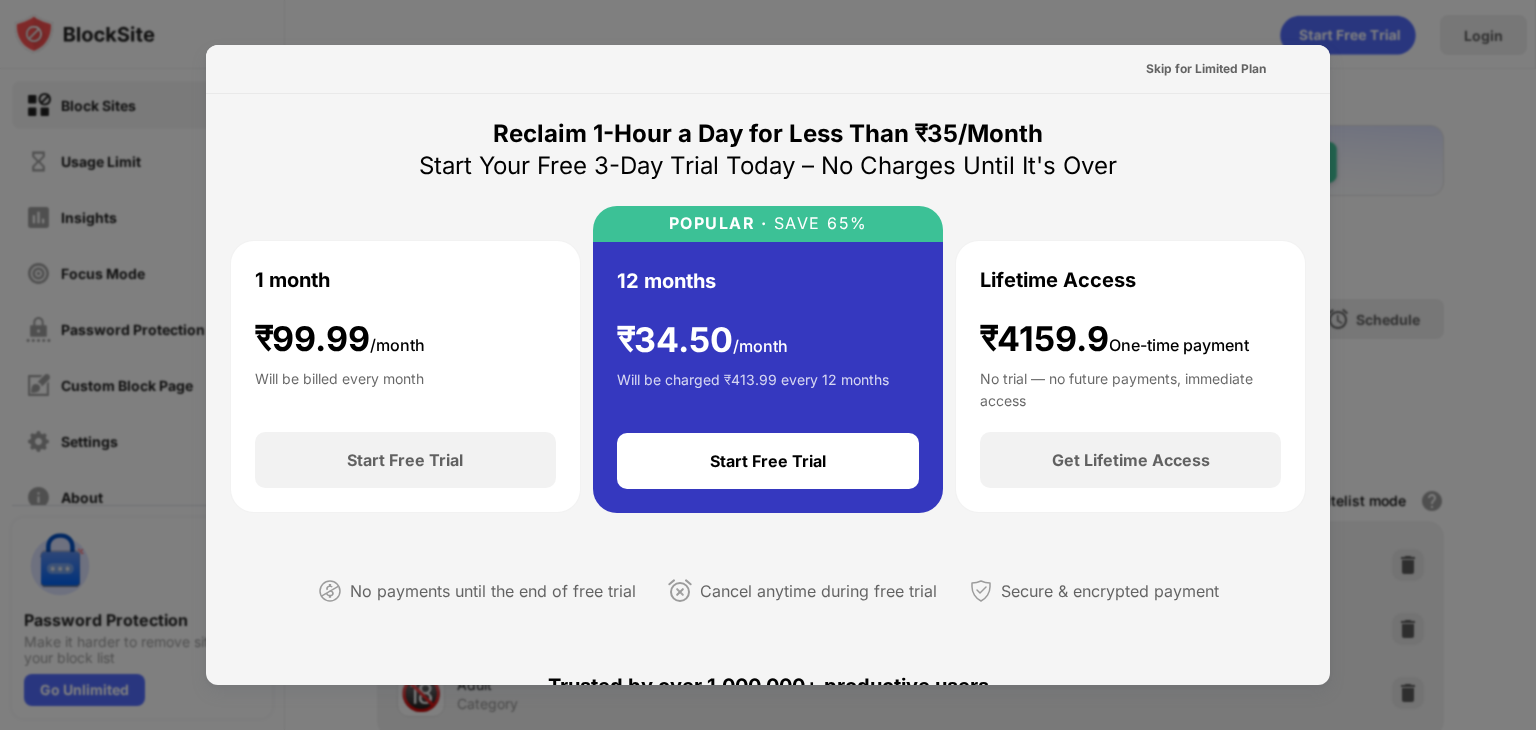 drag, startPoint x: 732, startPoint y: 382, endPoint x: 870, endPoint y: 381, distance: 138.00362 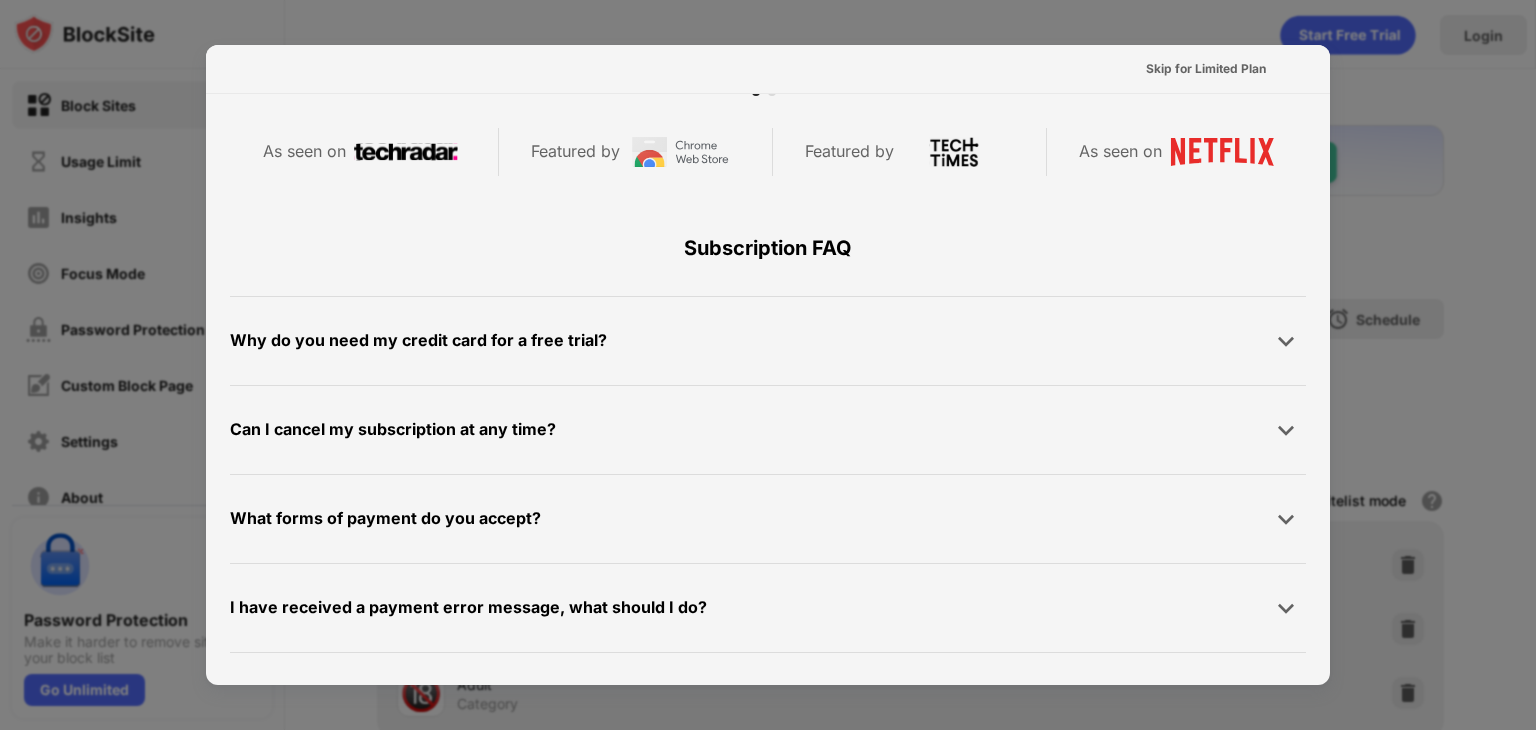 scroll, scrollTop: 975, scrollLeft: 0, axis: vertical 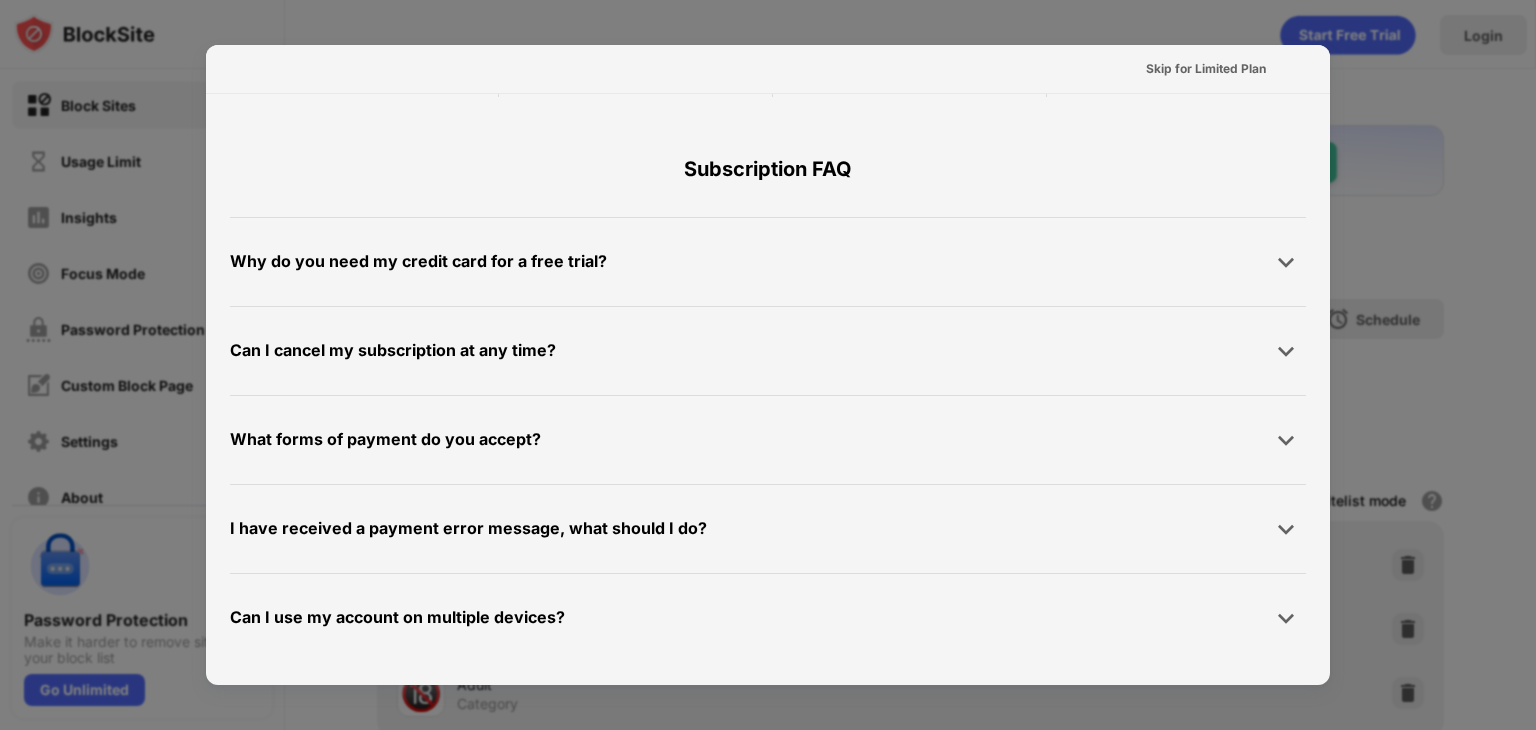 click at bounding box center (768, 365) 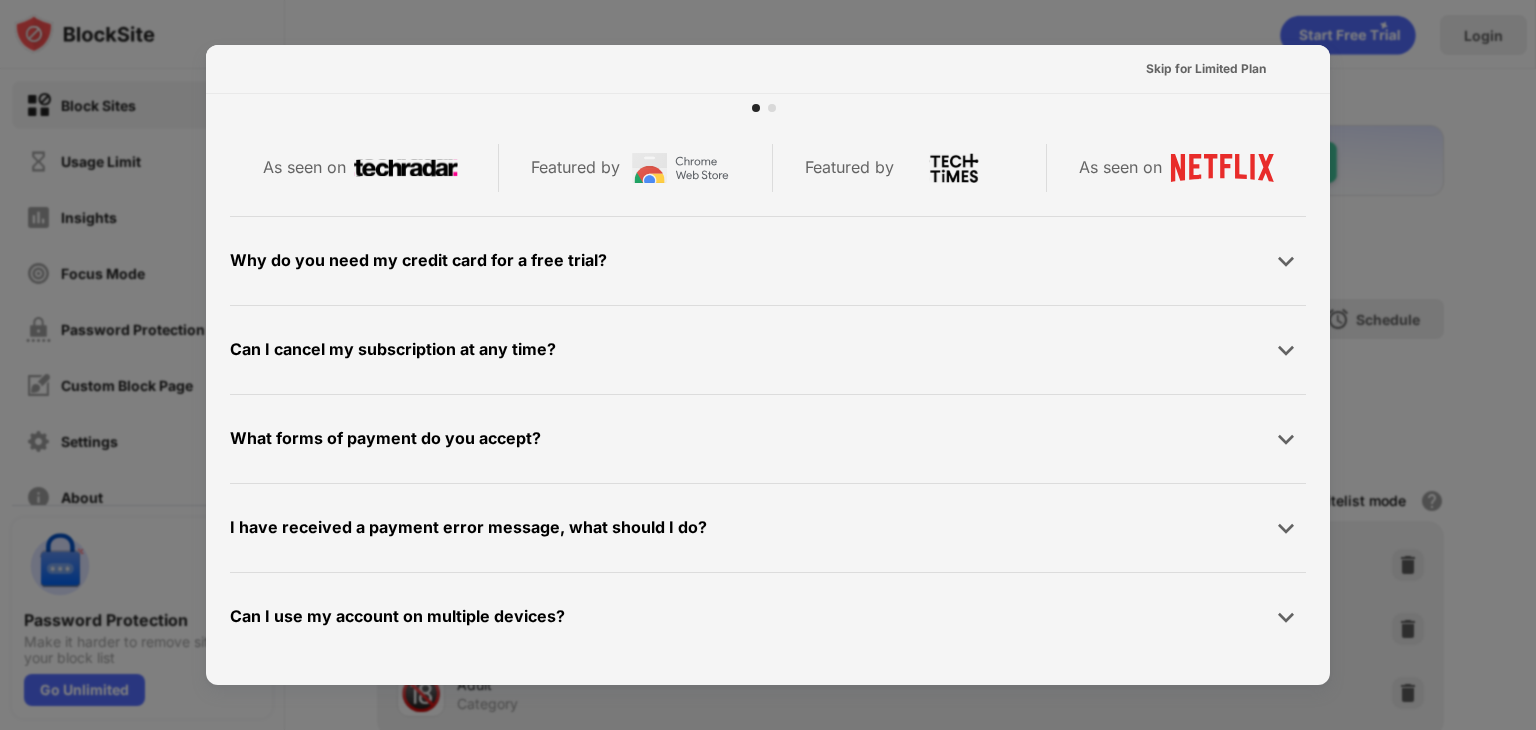 scroll, scrollTop: 879, scrollLeft: 0, axis: vertical 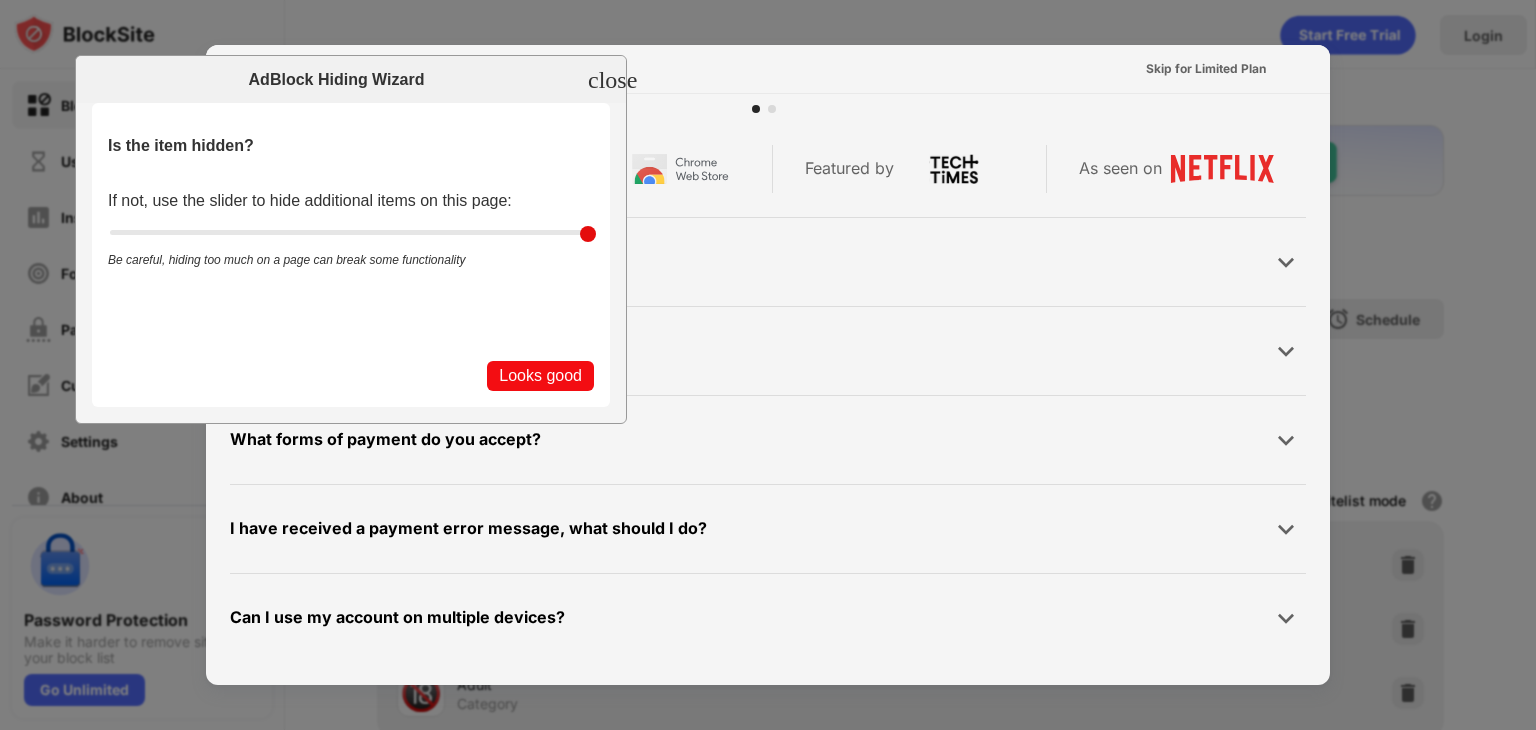 drag, startPoint x: 109, startPoint y: 227, endPoint x: 136, endPoint y: 234, distance: 27.89265 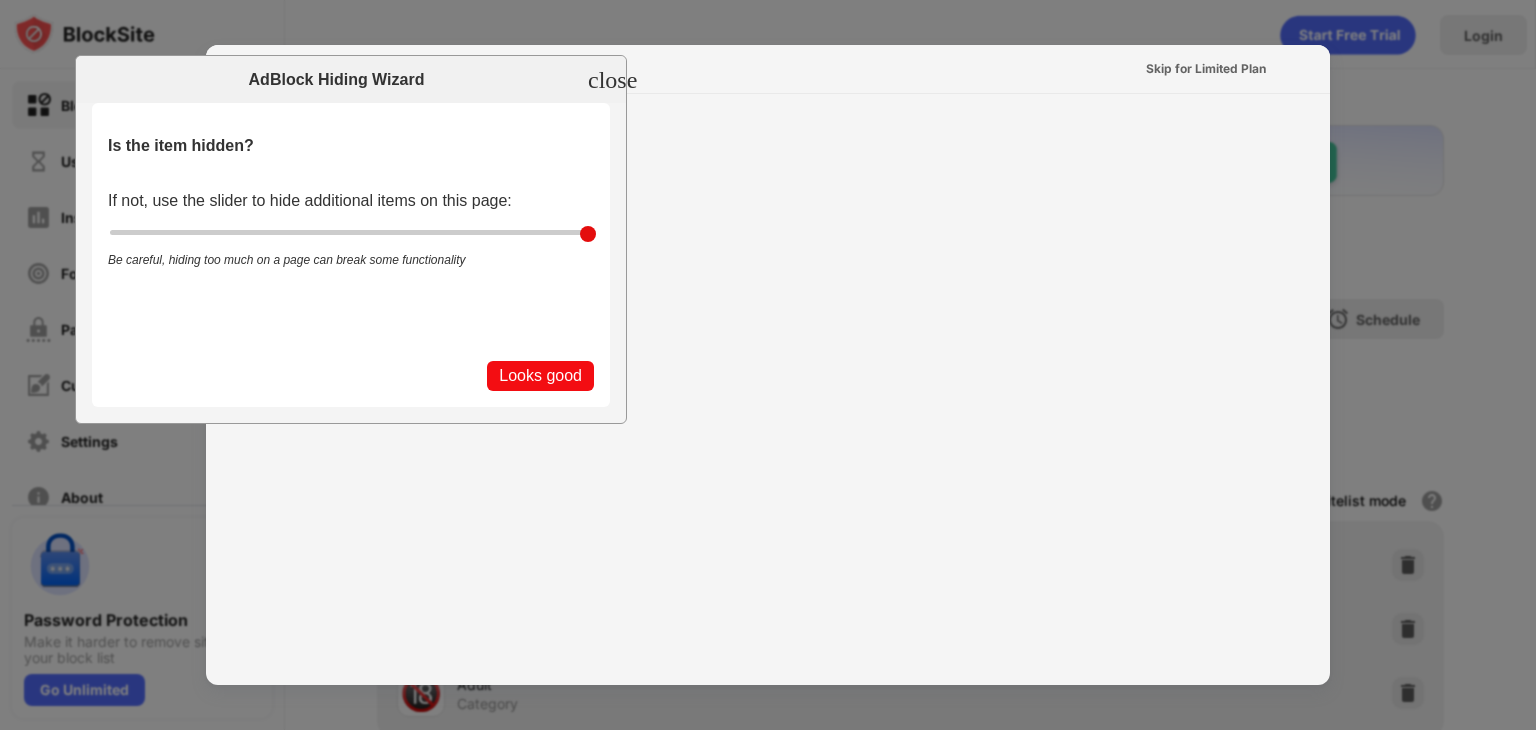 scroll, scrollTop: 0, scrollLeft: 0, axis: both 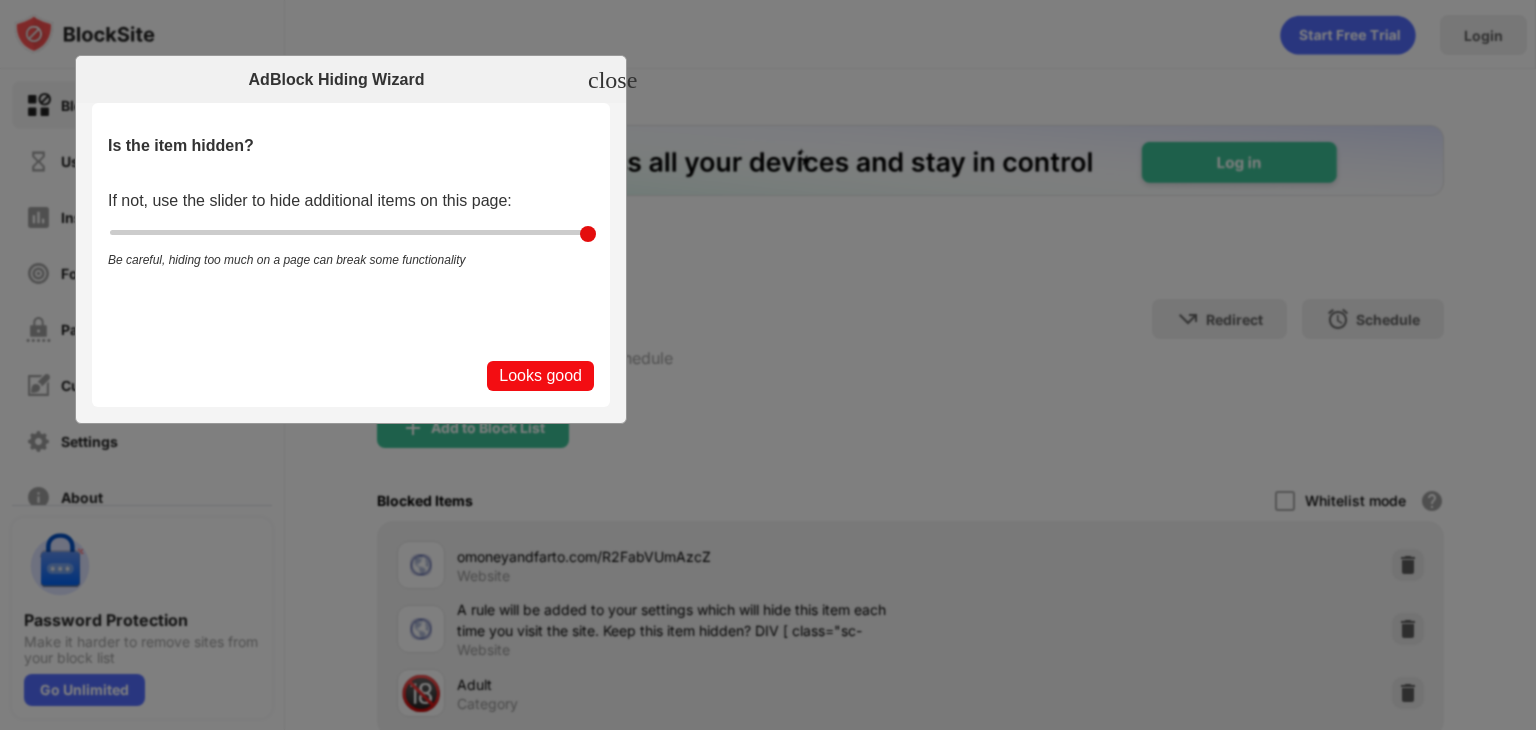 drag, startPoint x: 120, startPoint y: 235, endPoint x: 464, endPoint y: 233, distance: 344.00583 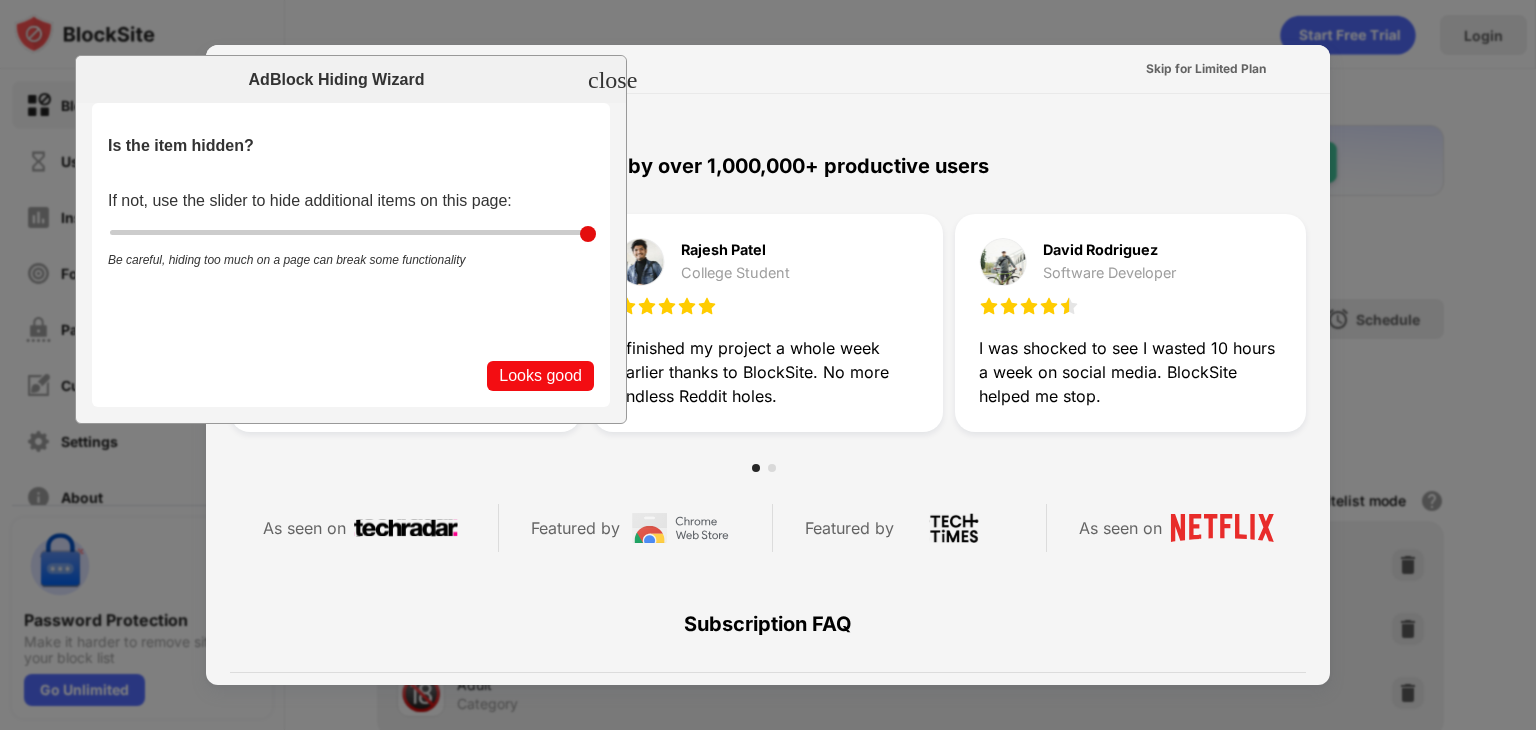 type on "*" 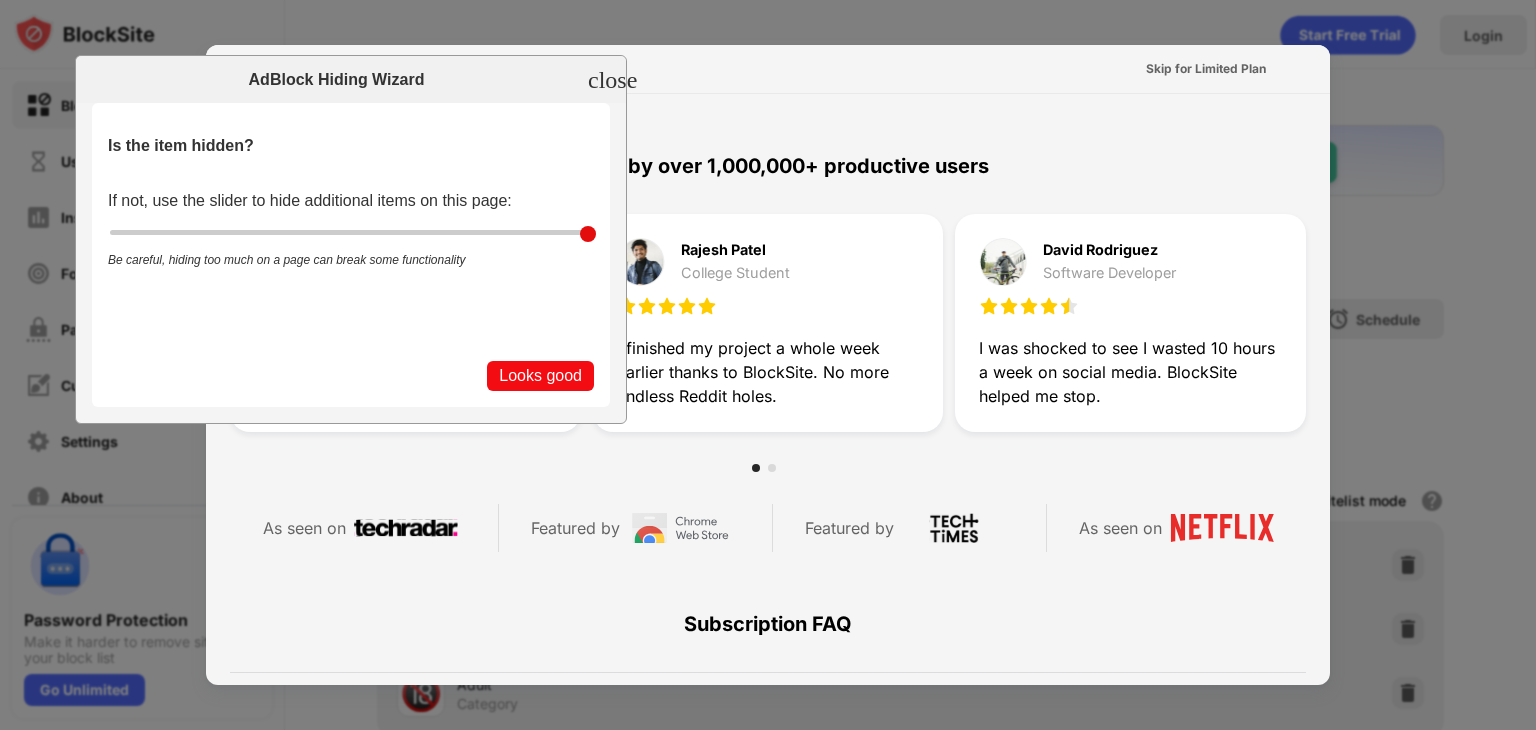 click at bounding box center [353, 232] 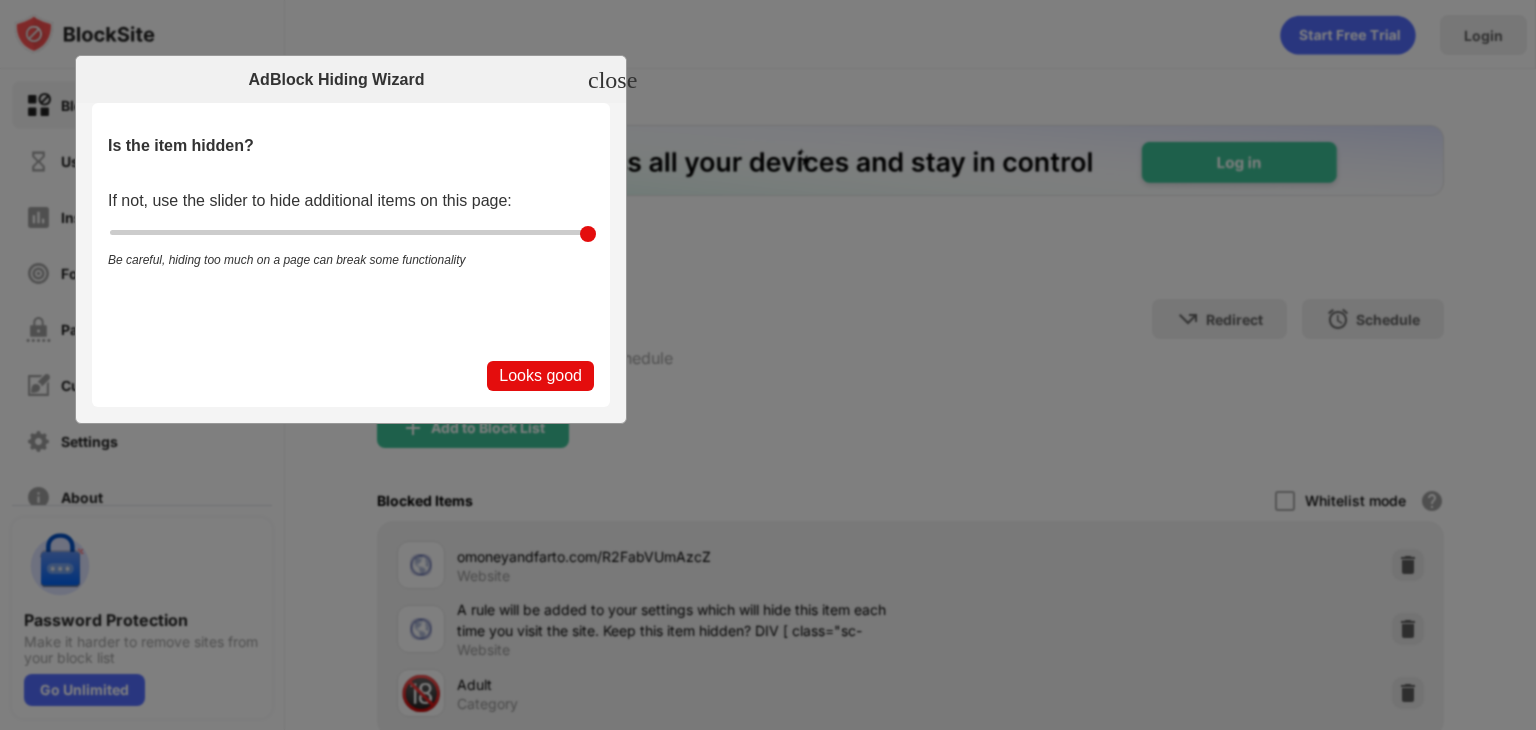 click on "Looks good" at bounding box center [540, 376] 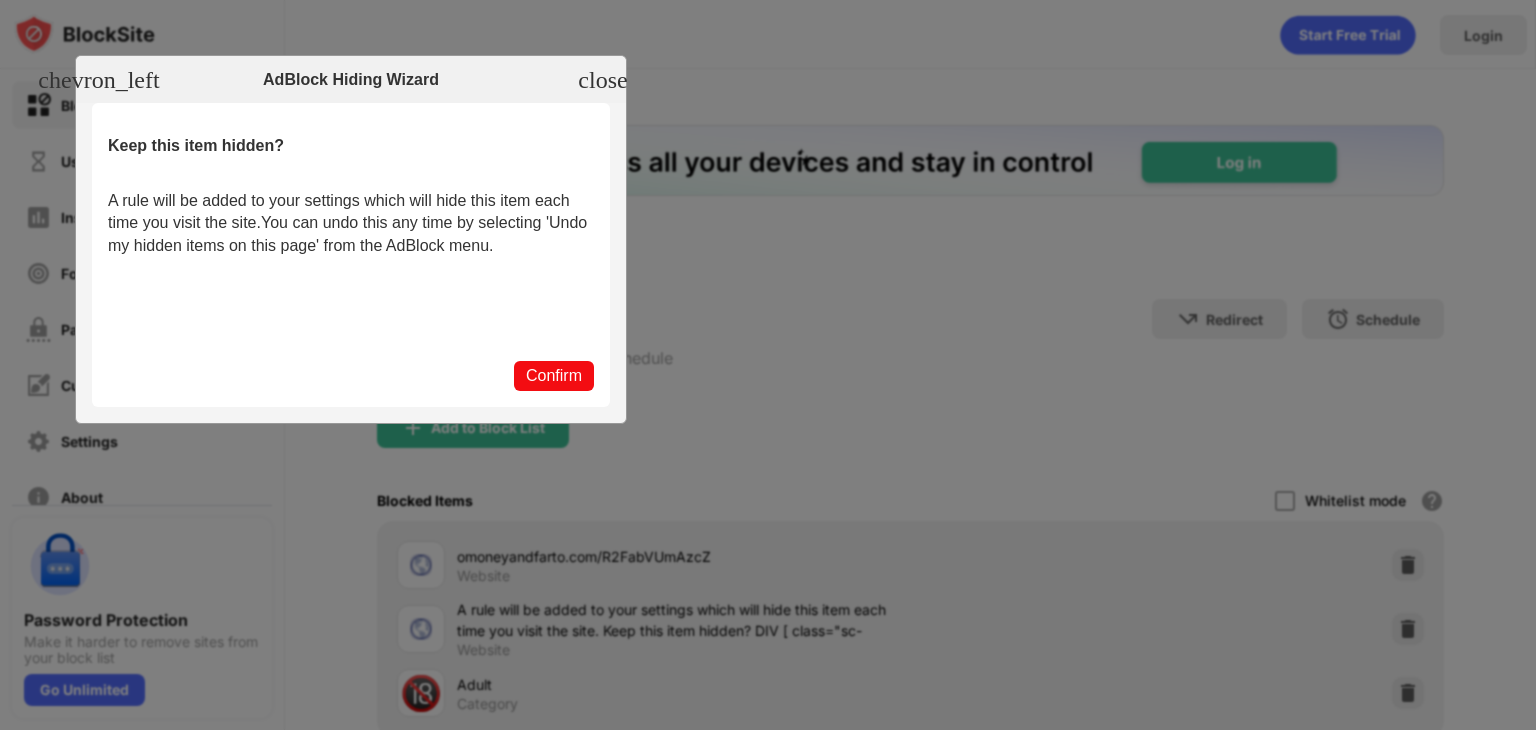 click on "Confirm" at bounding box center [554, 376] 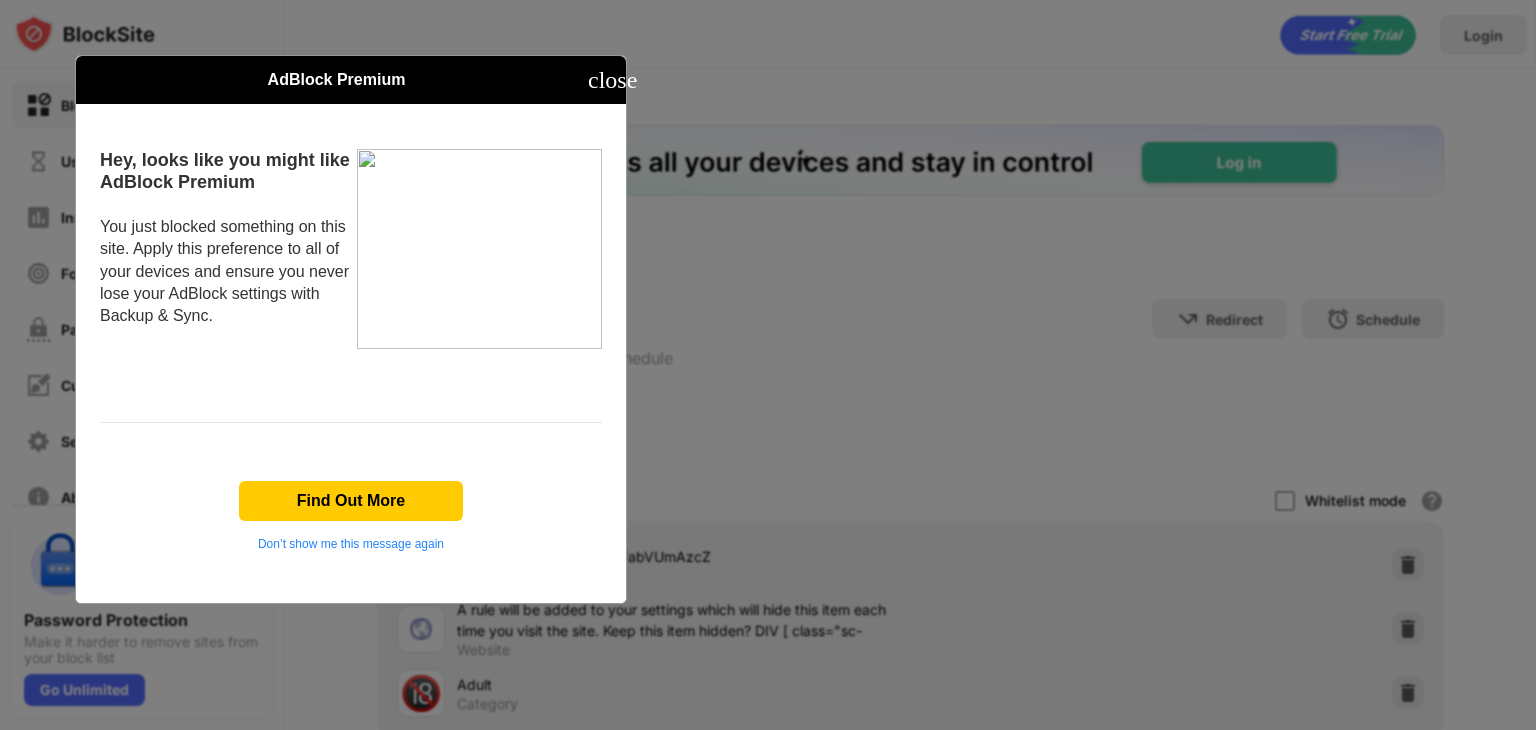 click on "close" at bounding box center [612, 80] 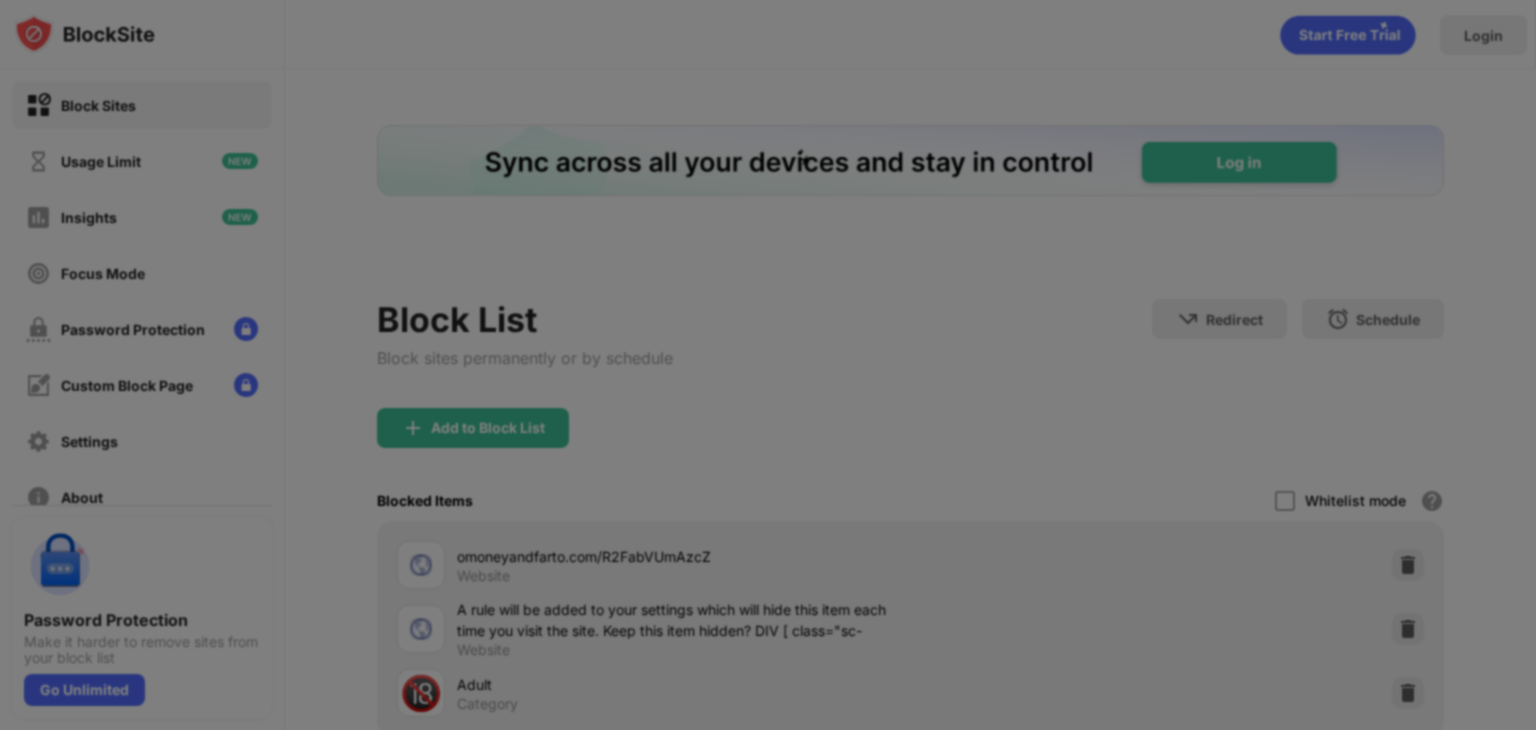 drag, startPoint x: 596, startPoint y: 343, endPoint x: 585, endPoint y: 346, distance: 11.401754 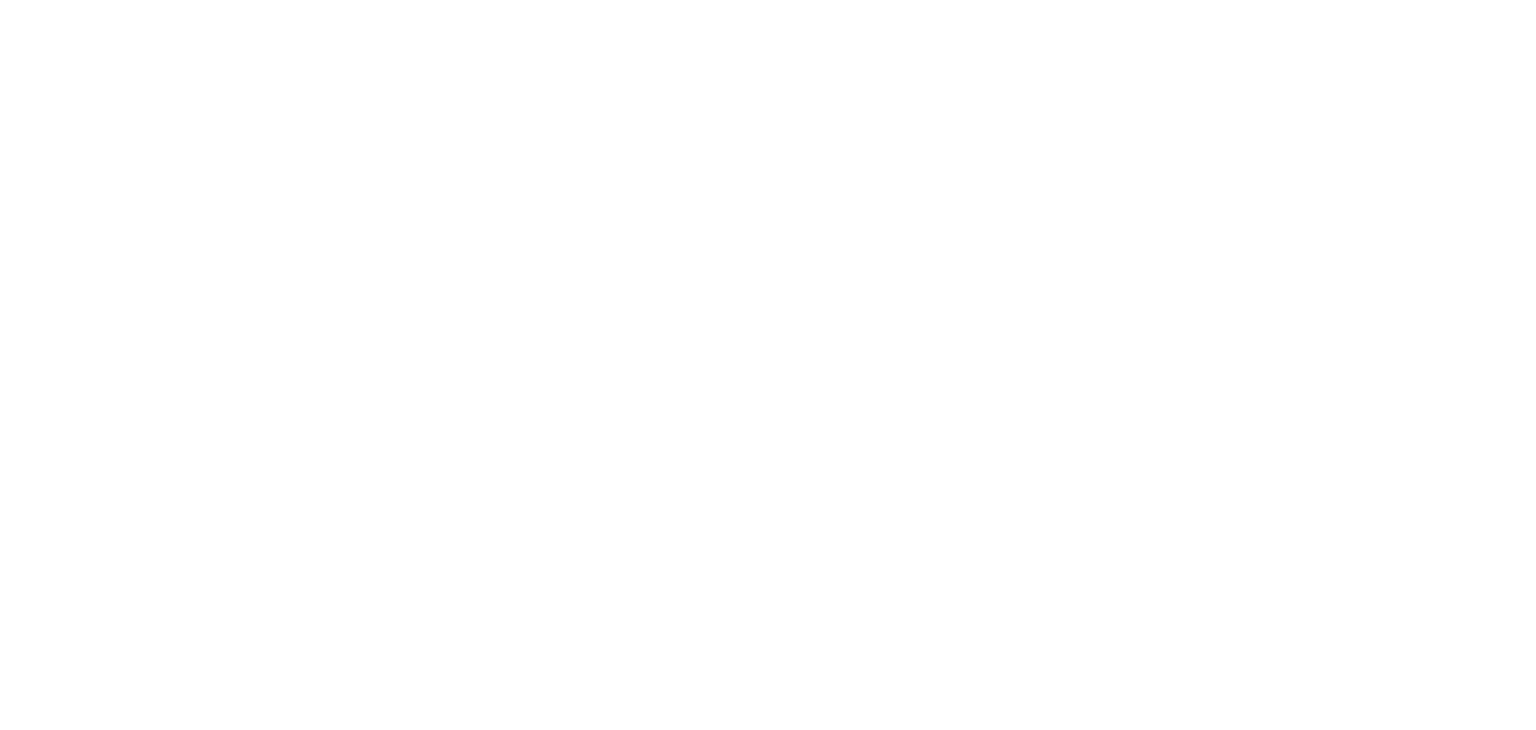 scroll, scrollTop: 0, scrollLeft: 0, axis: both 